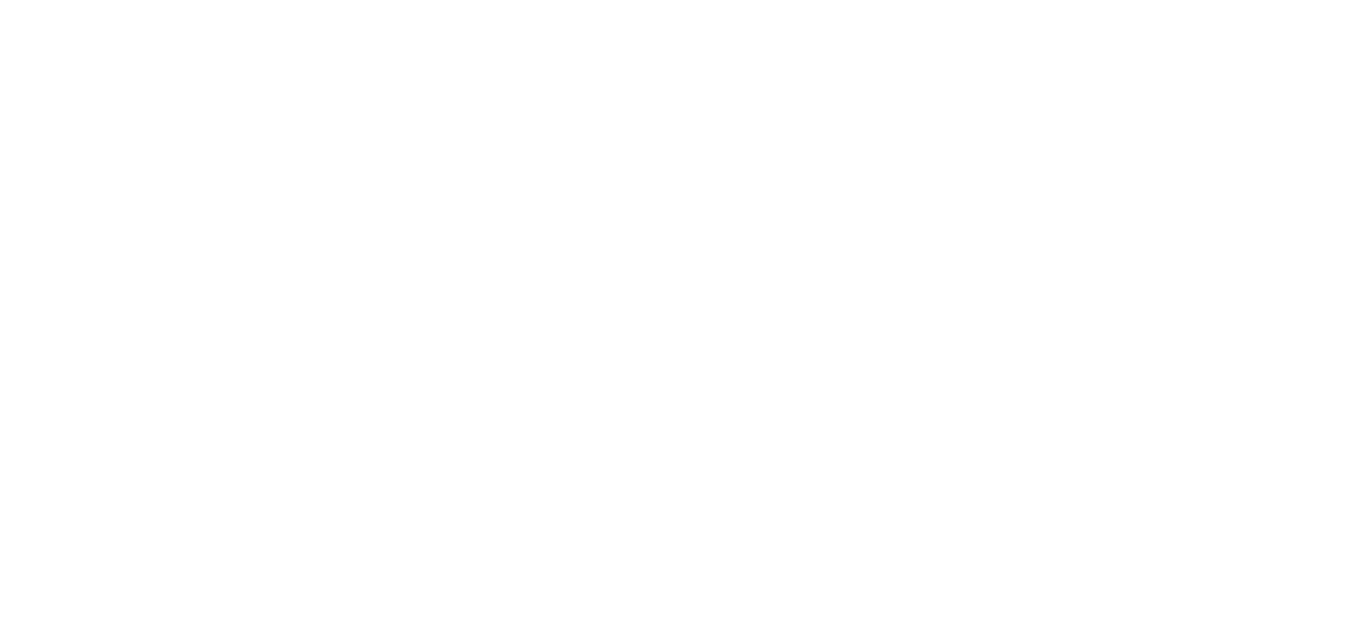 scroll, scrollTop: 0, scrollLeft: 0, axis: both 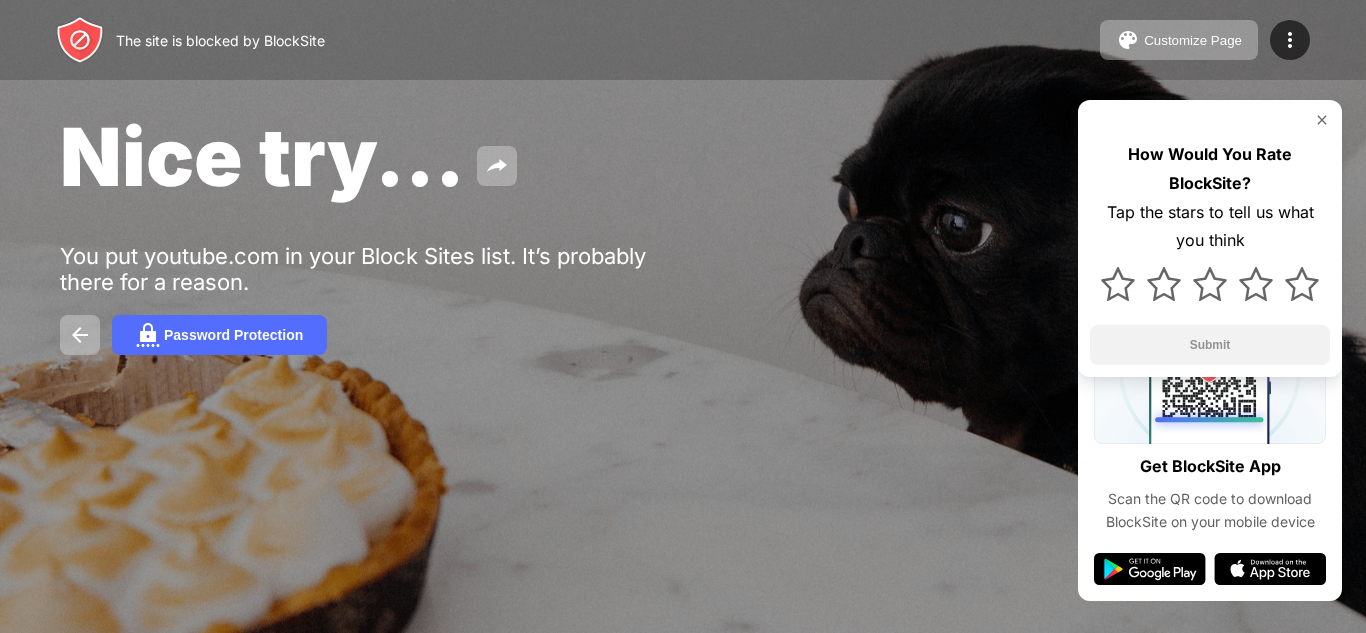 click at bounding box center (1150, 569) 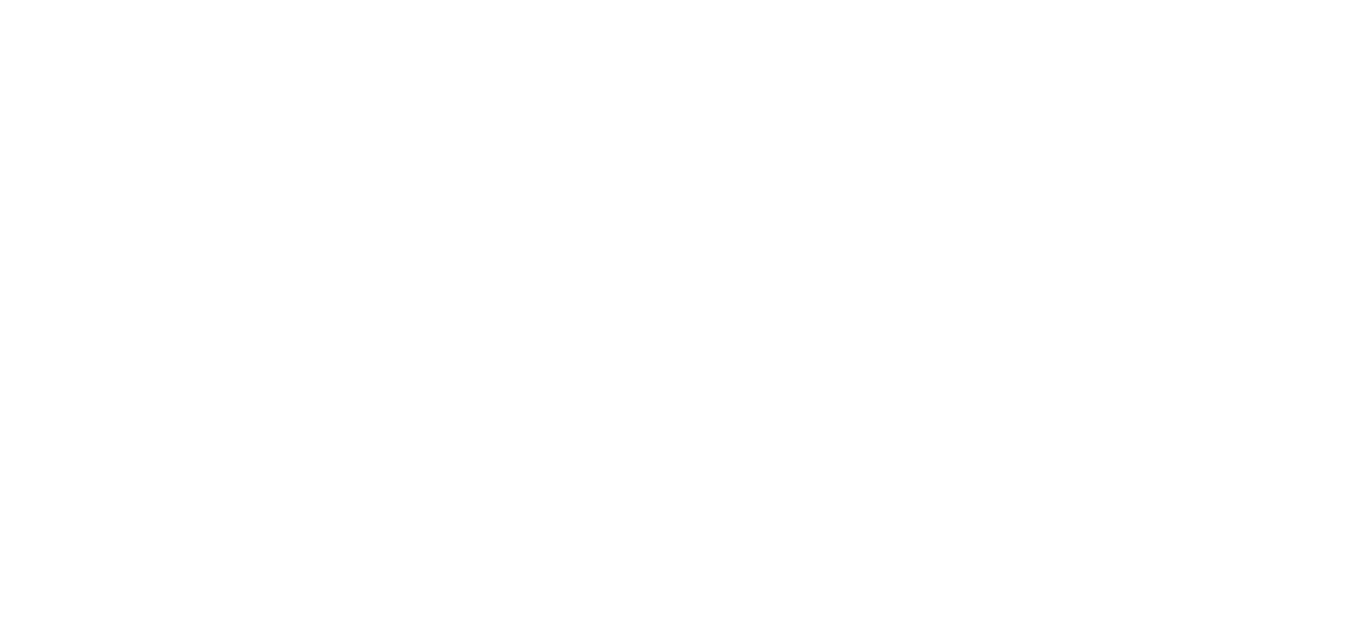 scroll, scrollTop: 0, scrollLeft: 0, axis: both 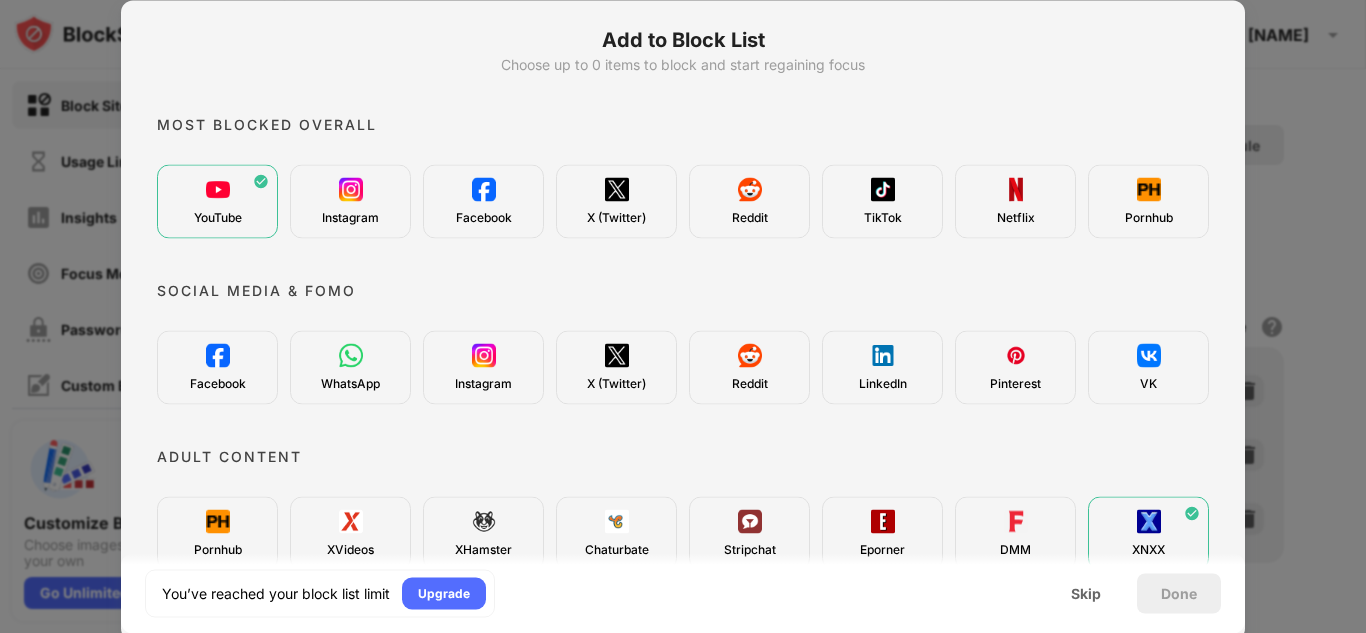 click on "YouTube" at bounding box center [217, 201] 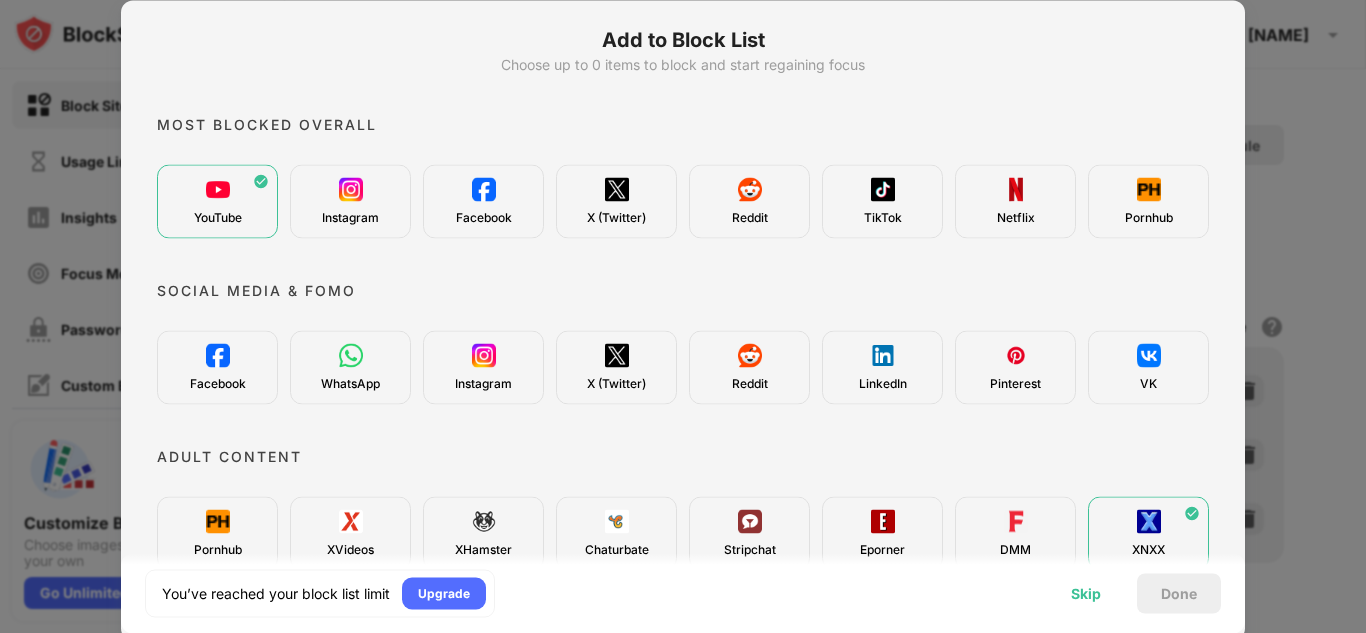 click on "Skip" at bounding box center [1086, 593] 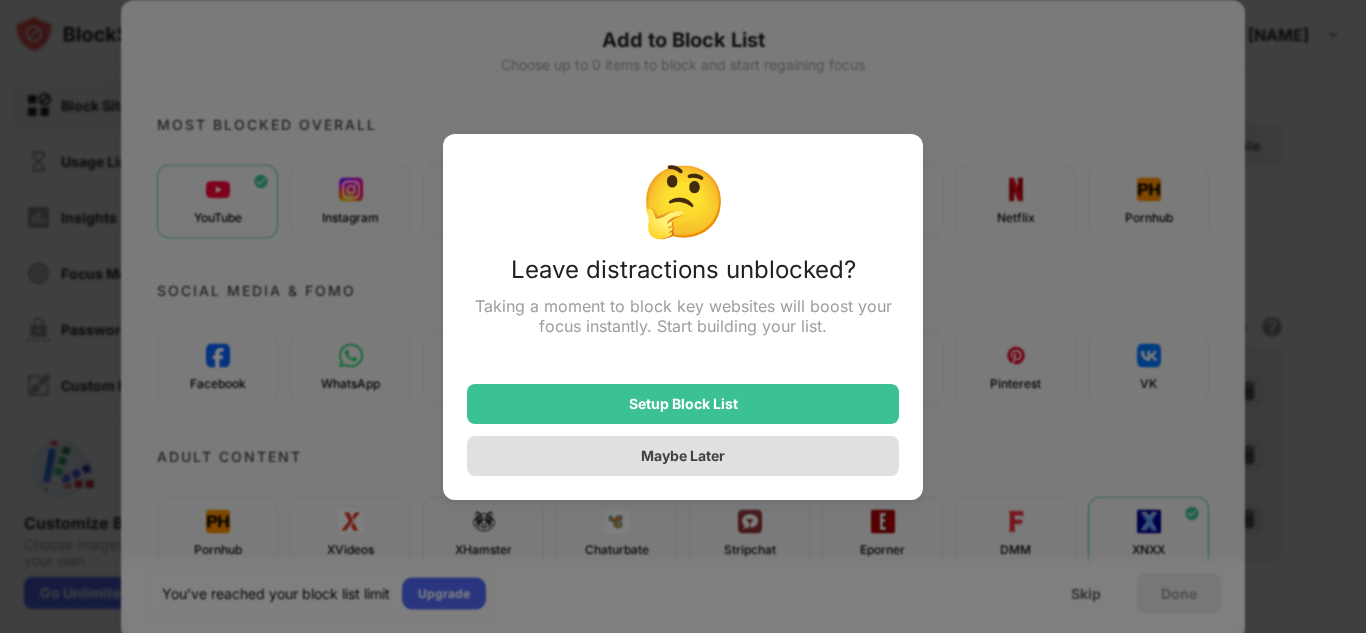 click at bounding box center (683, 316) 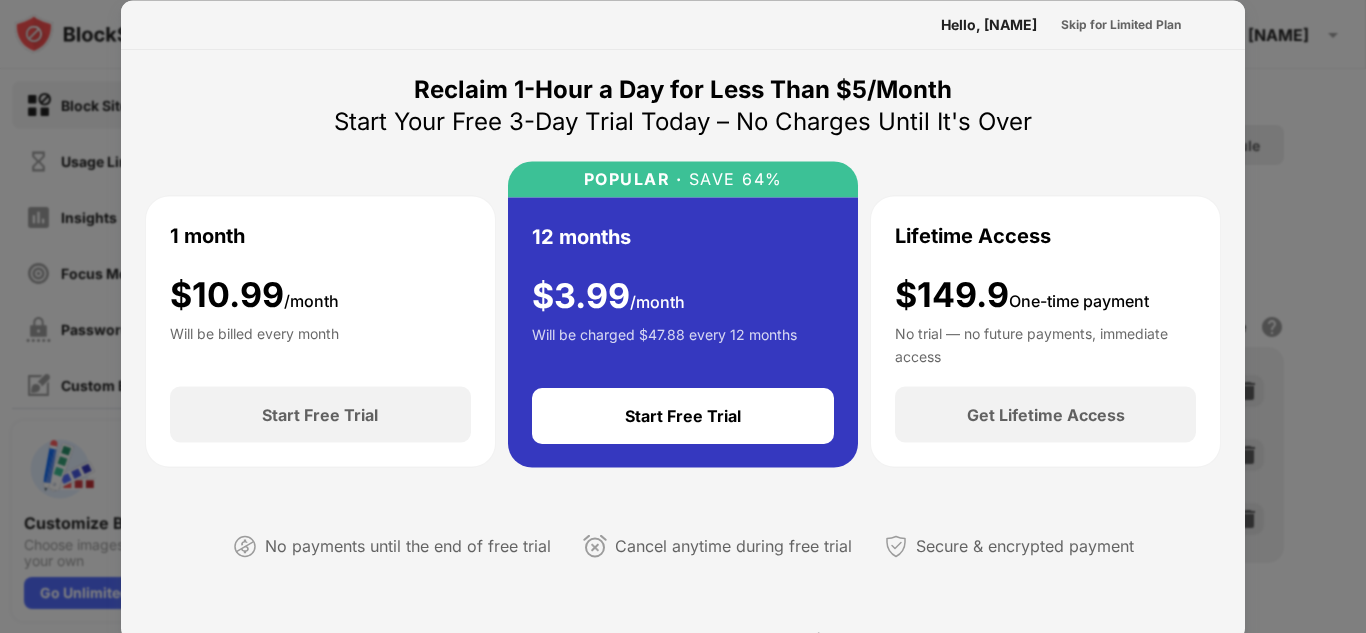click at bounding box center (683, 316) 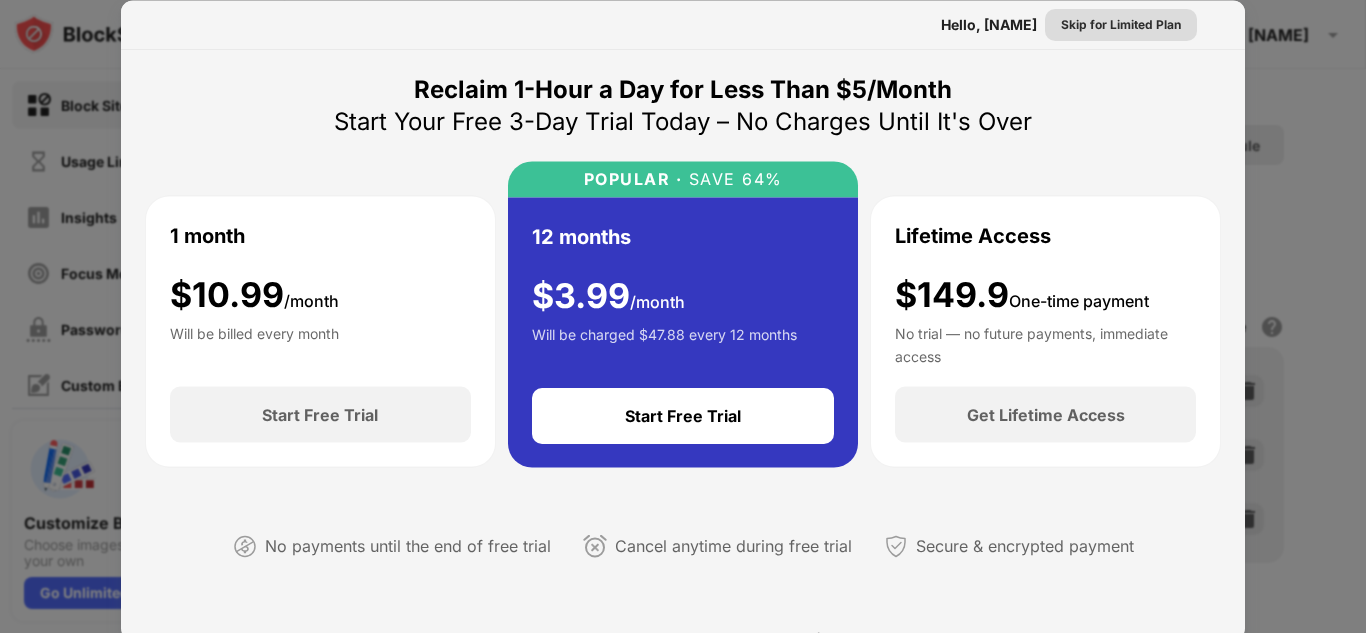 click on "Skip for Limited Plan" at bounding box center [1121, 24] 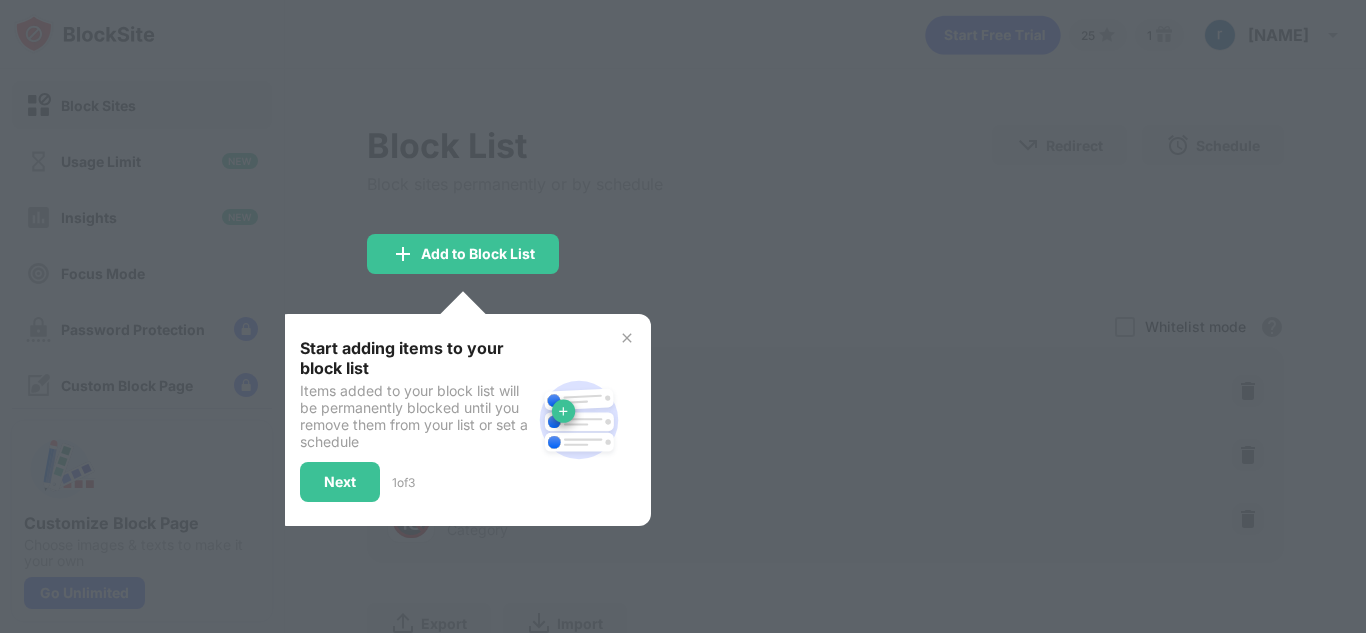 click at bounding box center (683, 316) 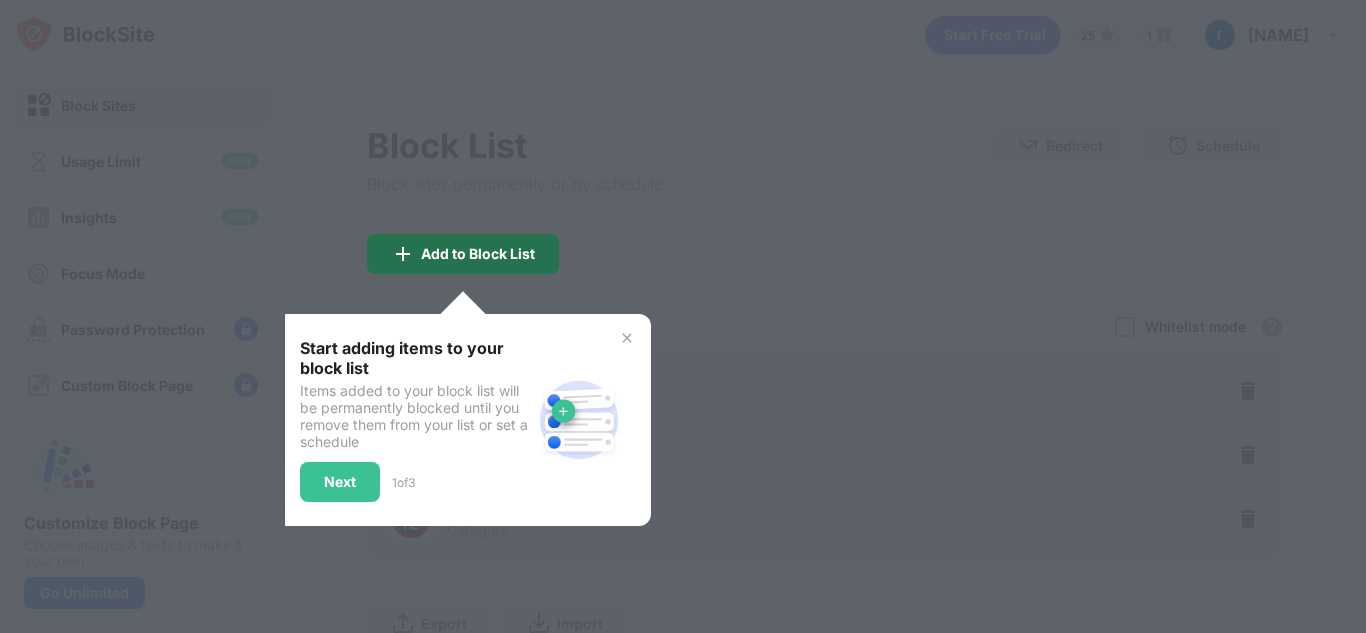 click on "Add to Block List" at bounding box center [478, 254] 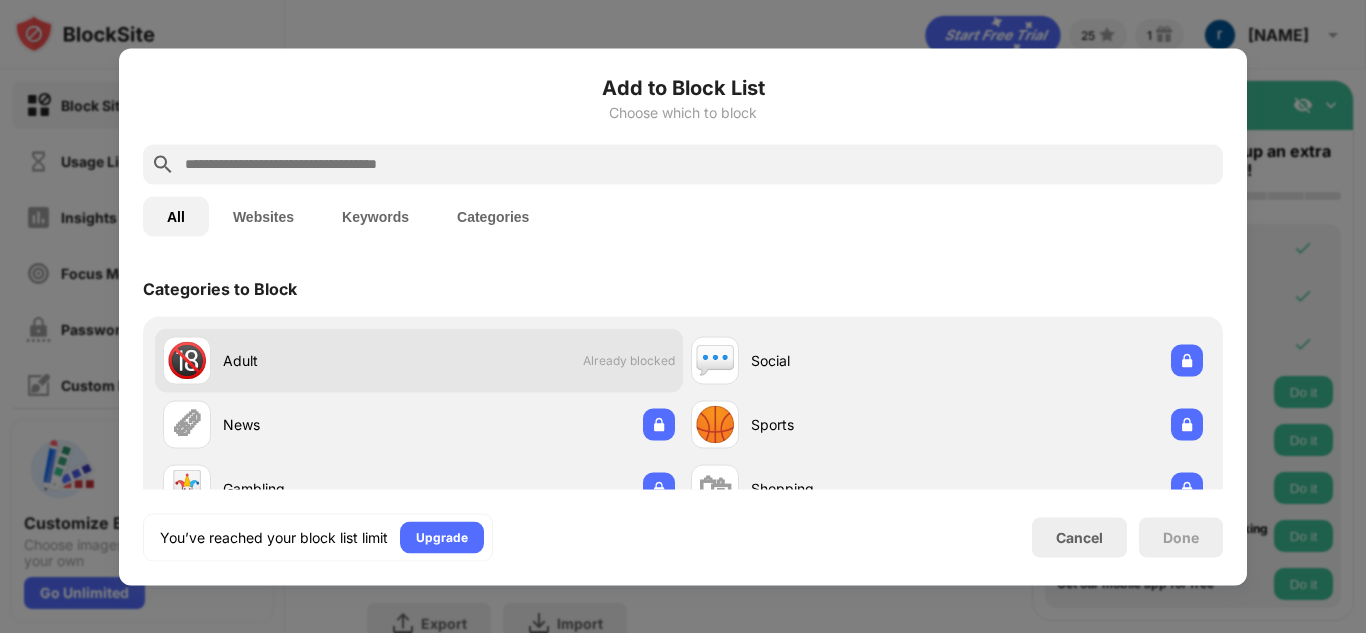 click on "Adult" at bounding box center [321, 360] 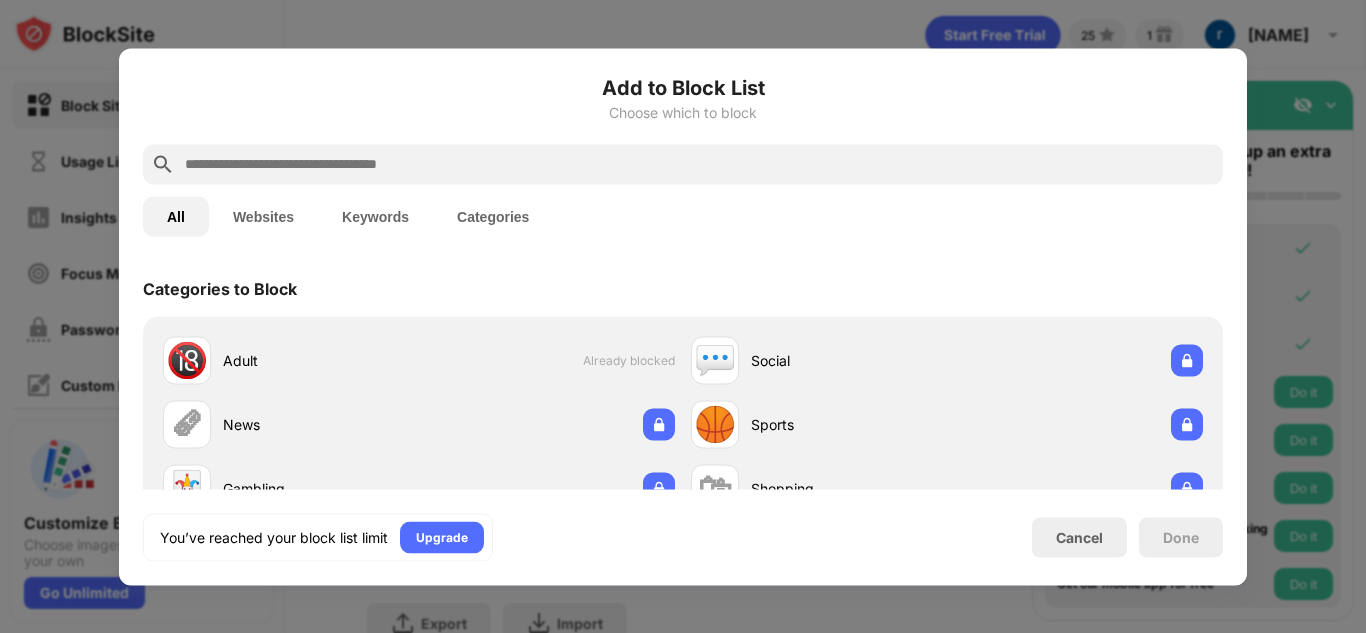 click at bounding box center [683, 316] 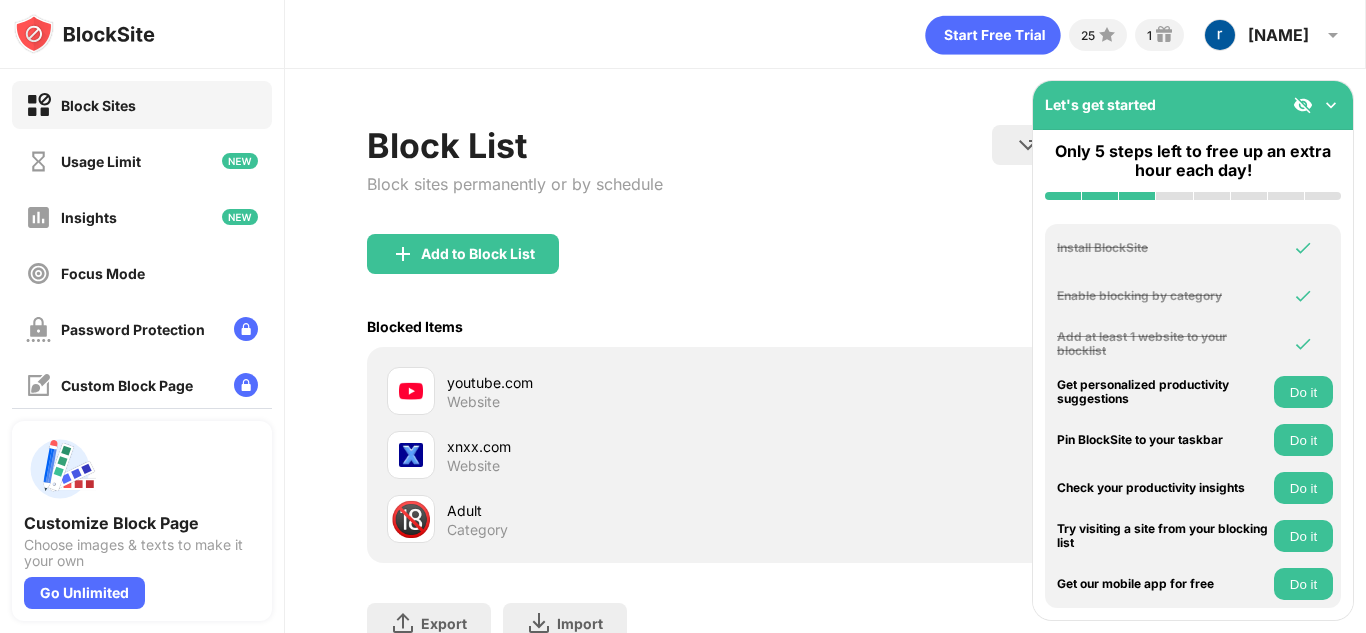 click on "youtube.com" at bounding box center [636, 382] 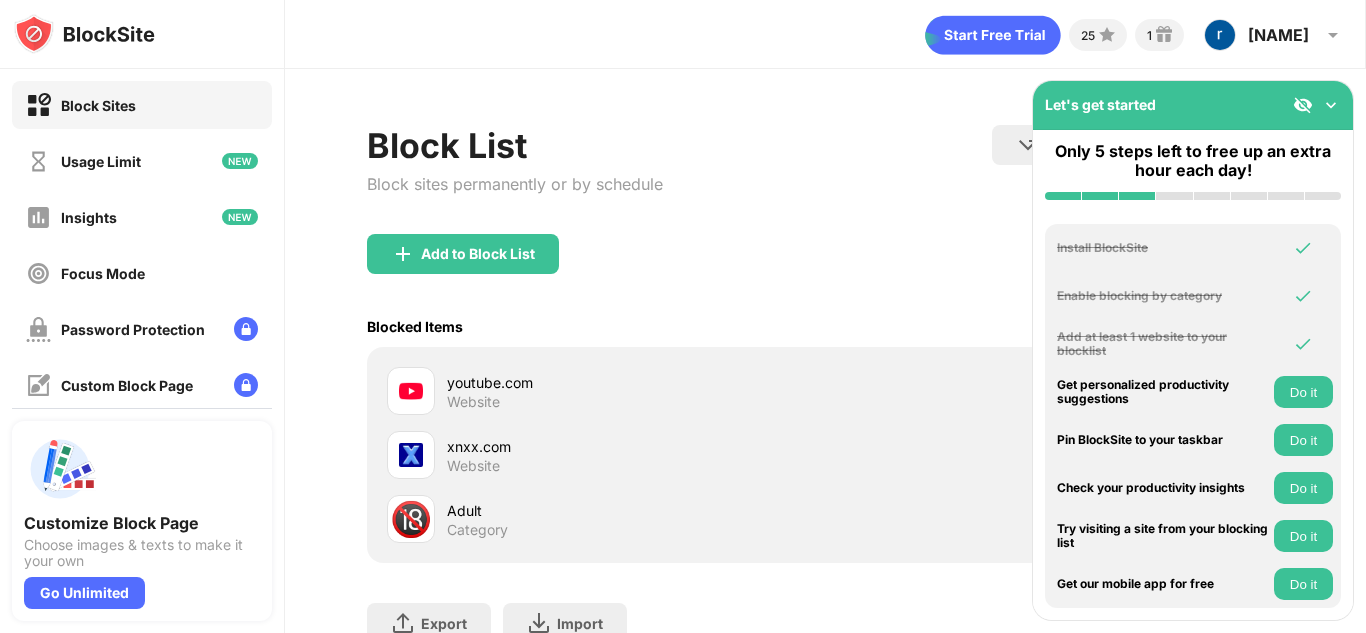 click on "youtube.com Website" at bounding box center [636, 391] 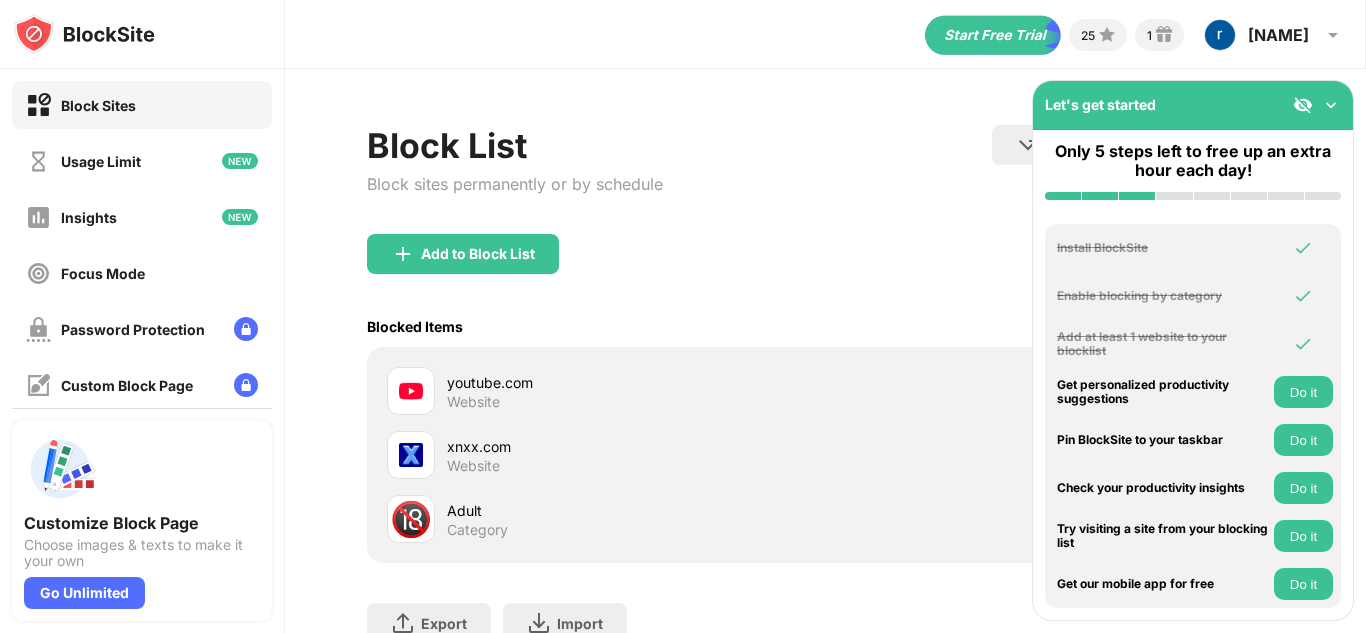 click on "youtube.com Website" at bounding box center (636, 391) 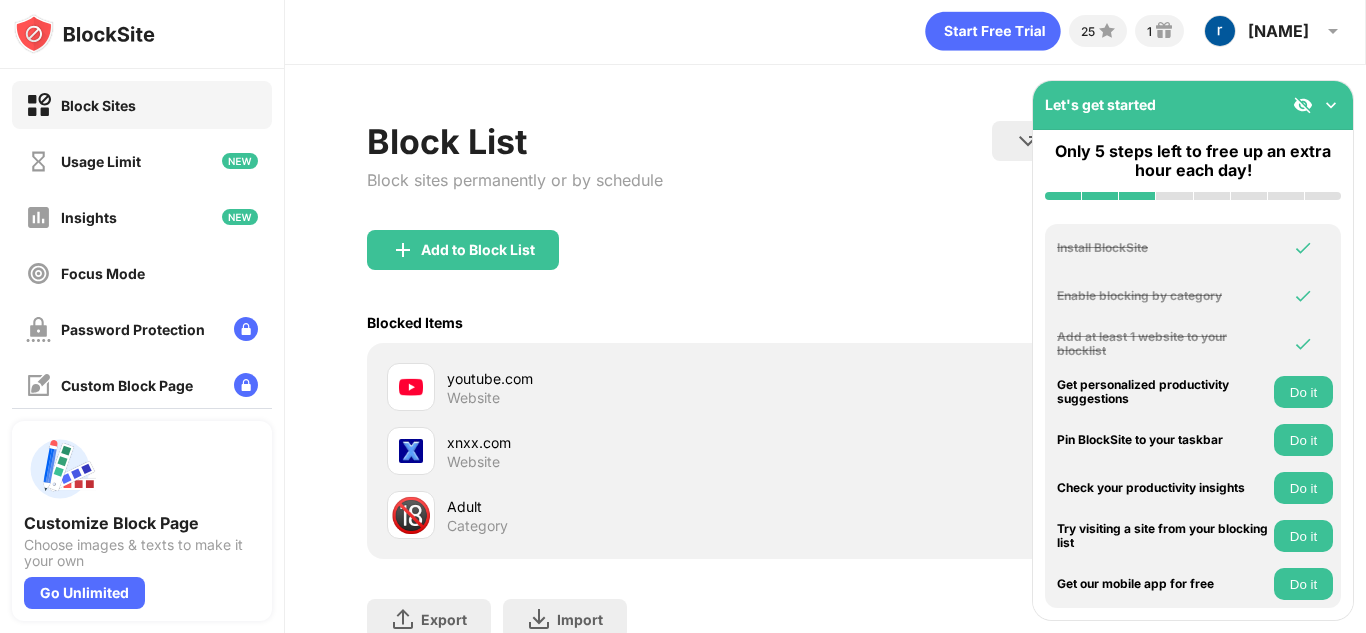 scroll, scrollTop: 0, scrollLeft: 0, axis: both 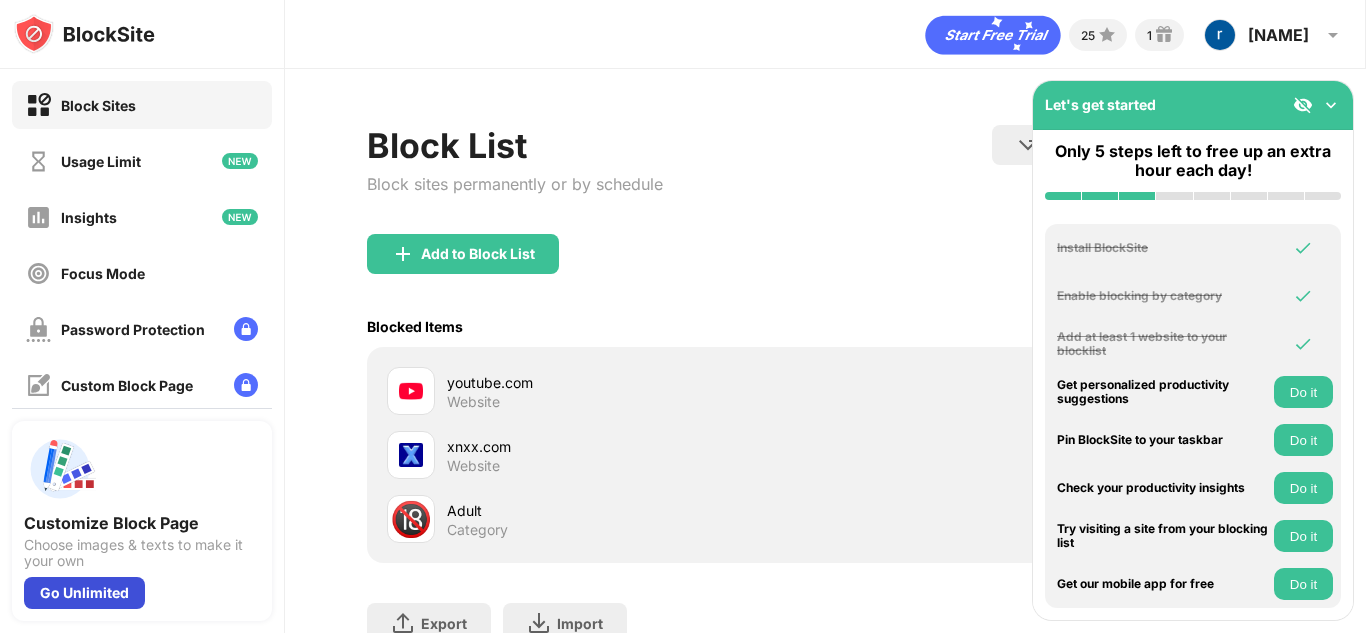 click on "Go Unlimited" at bounding box center (84, 593) 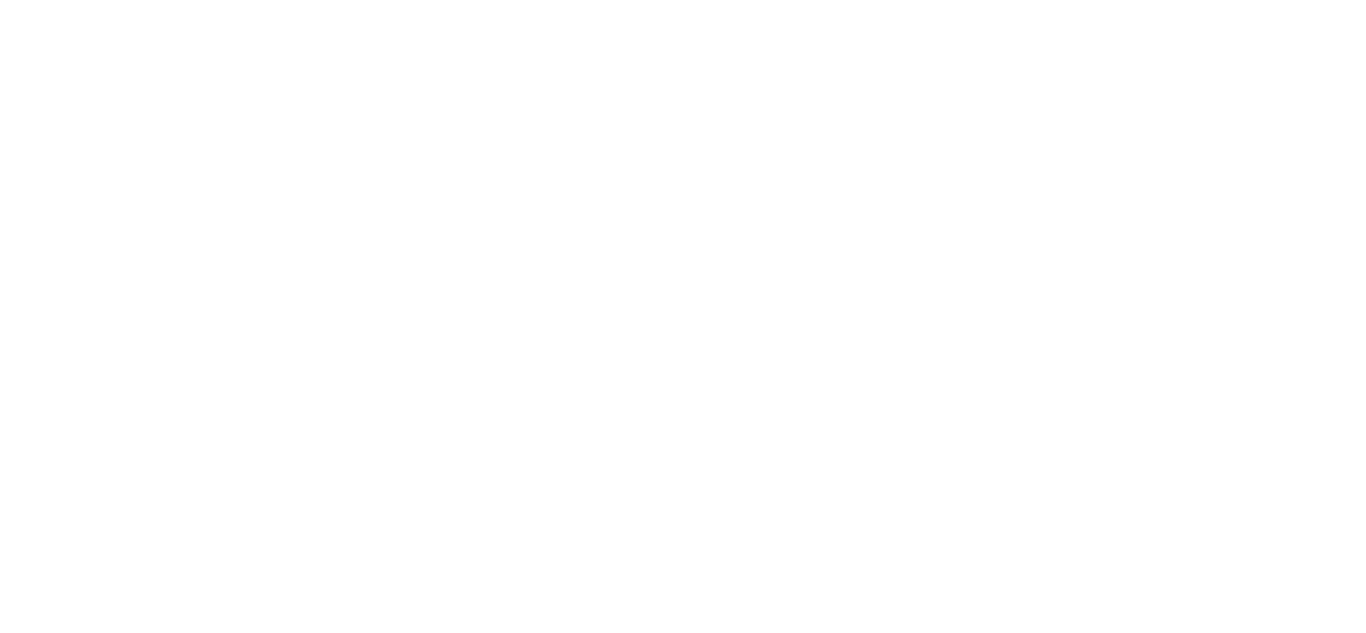 scroll, scrollTop: 0, scrollLeft: 0, axis: both 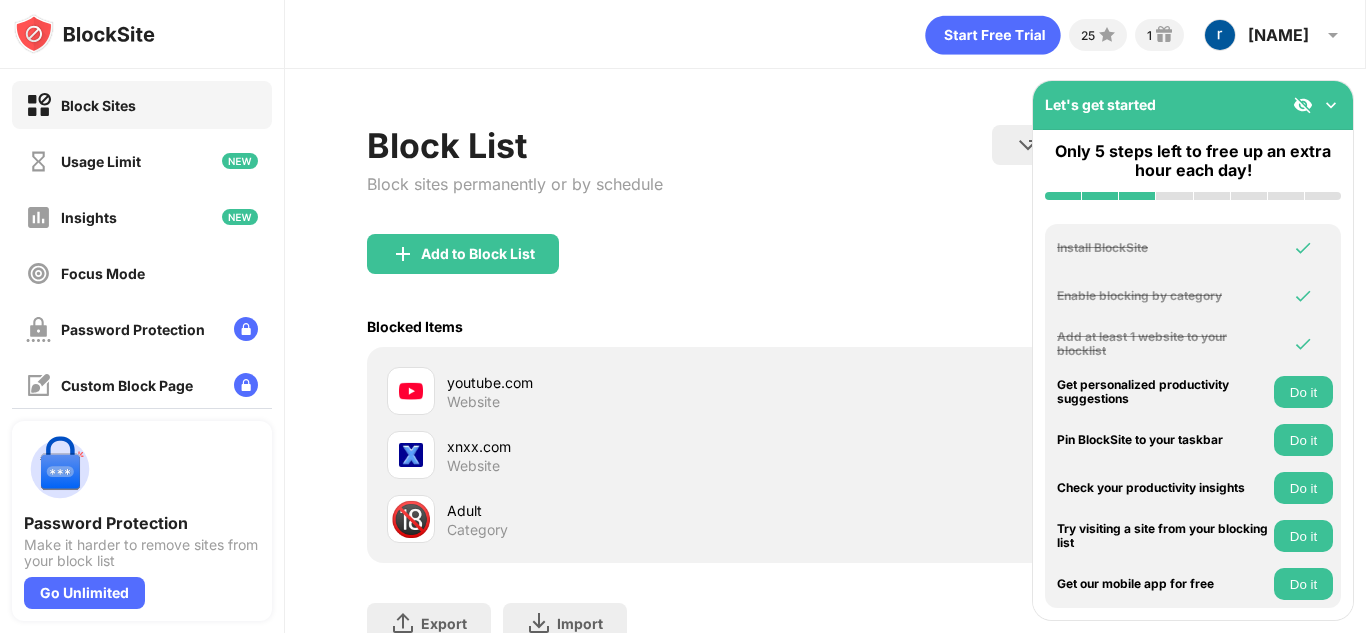 click on "youtube.com Website" at bounding box center (825, 391) 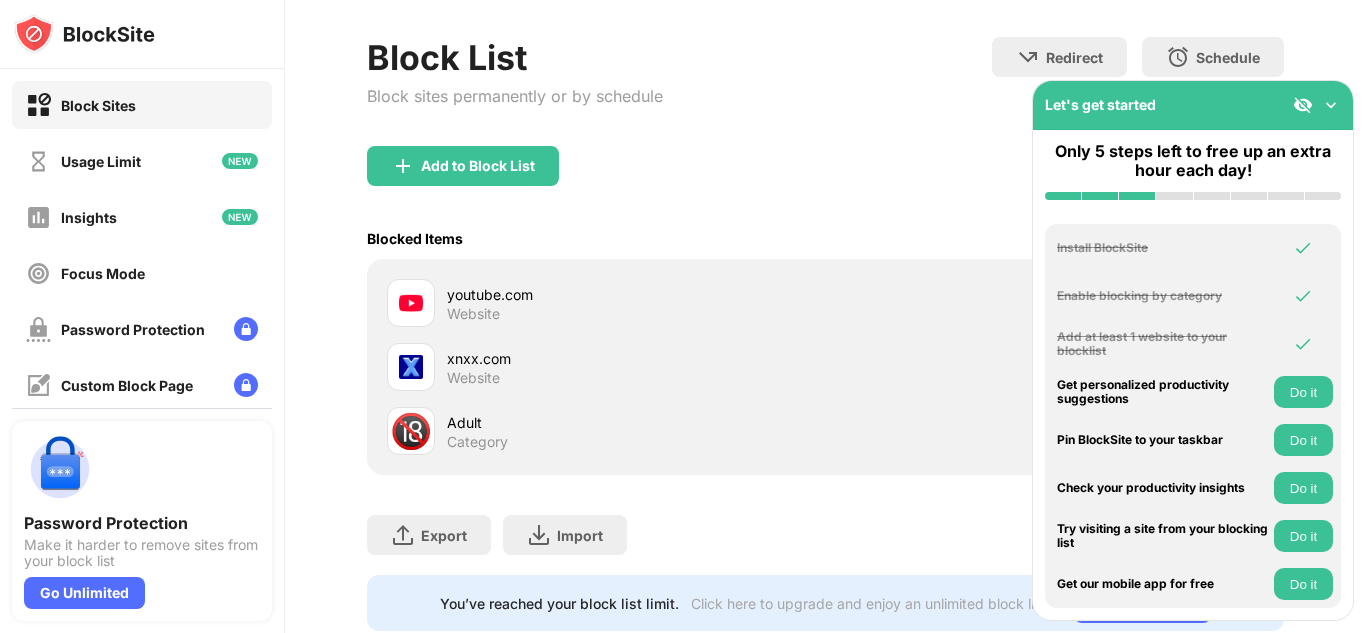 scroll, scrollTop: 0, scrollLeft: 0, axis: both 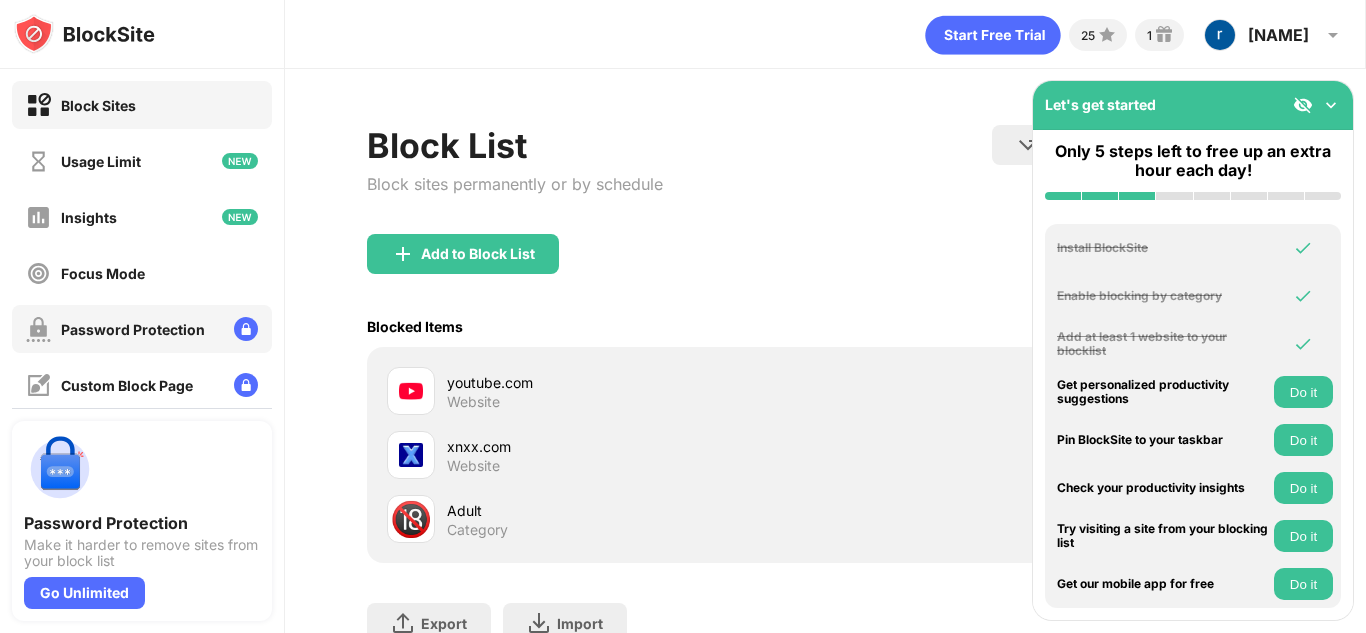 click on "Password Protection" at bounding box center [142, 329] 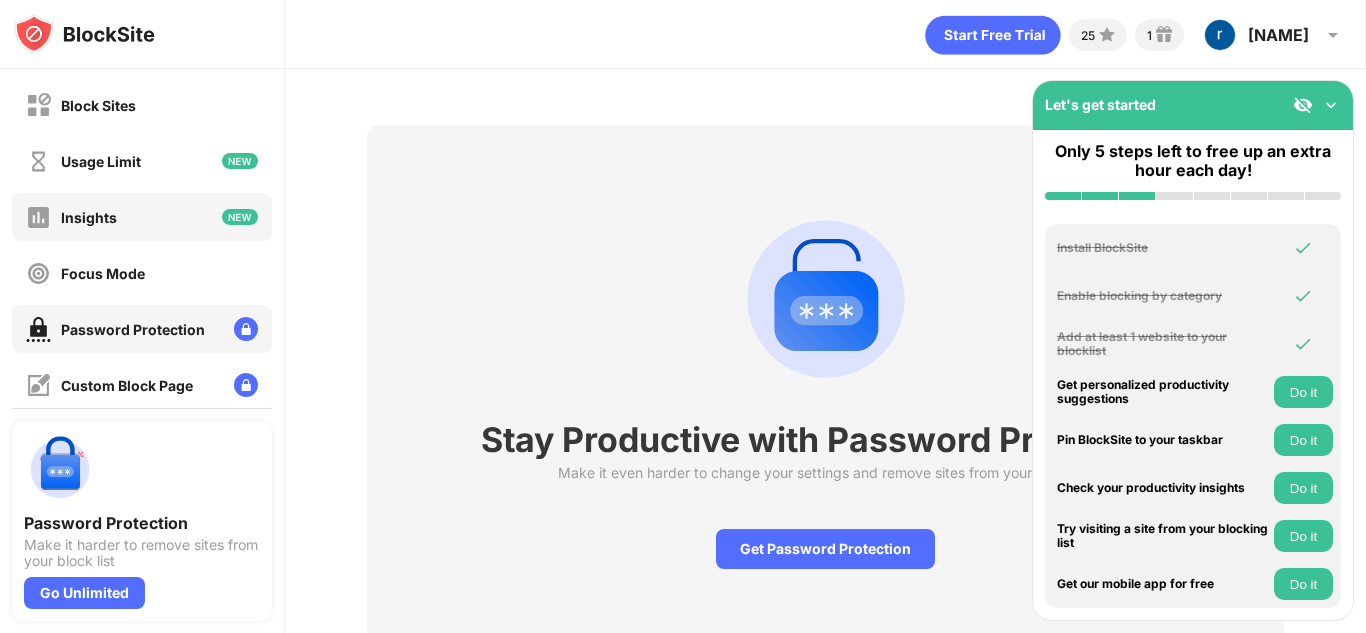 click on "Insights" at bounding box center [142, 217] 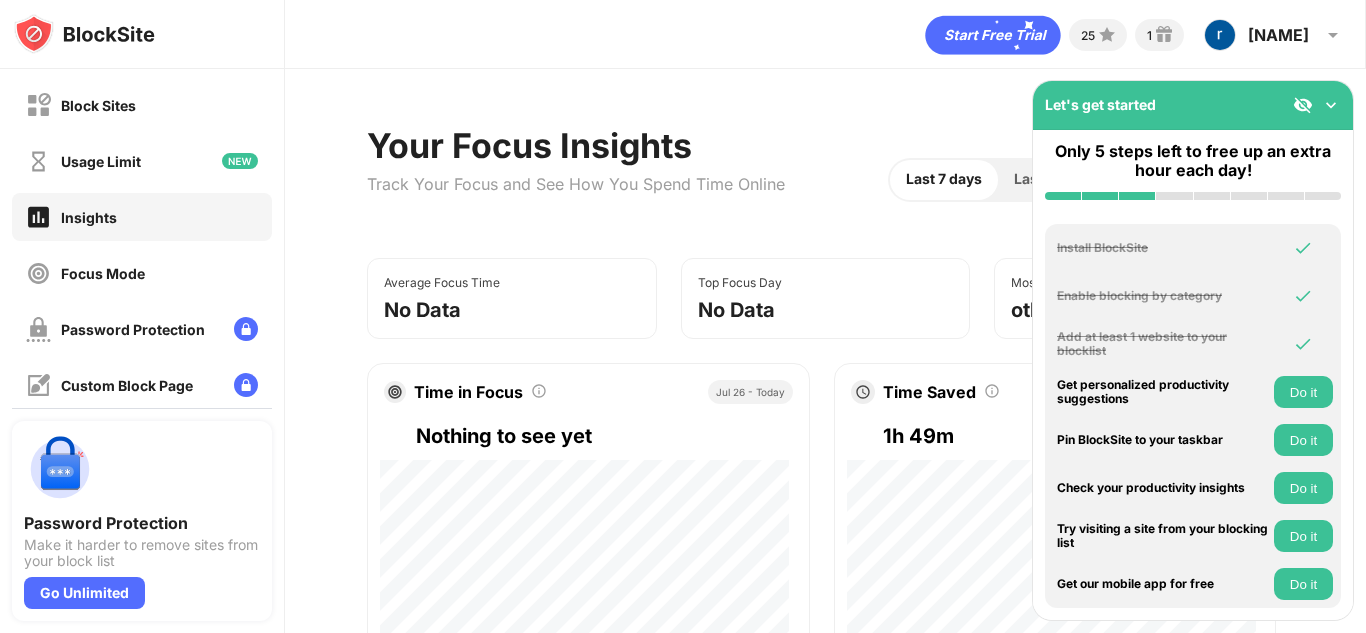 click on "Usage Limit" at bounding box center (142, 161) 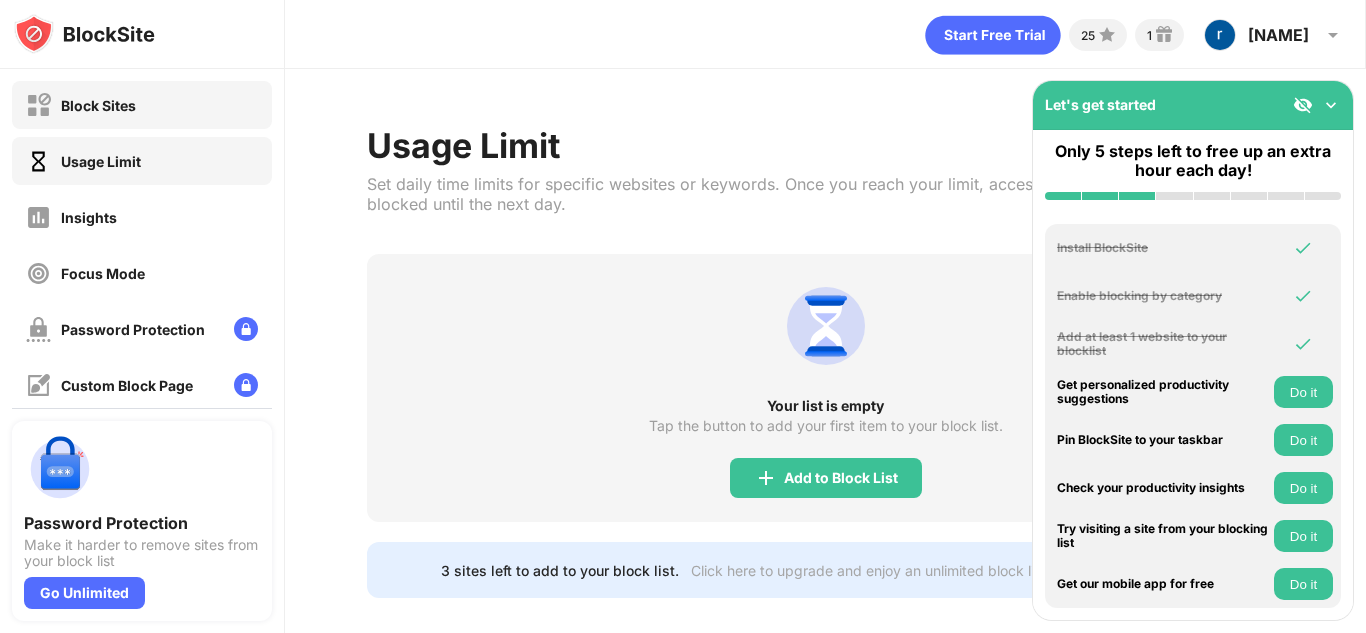 click on "Block Sites" at bounding box center [142, 105] 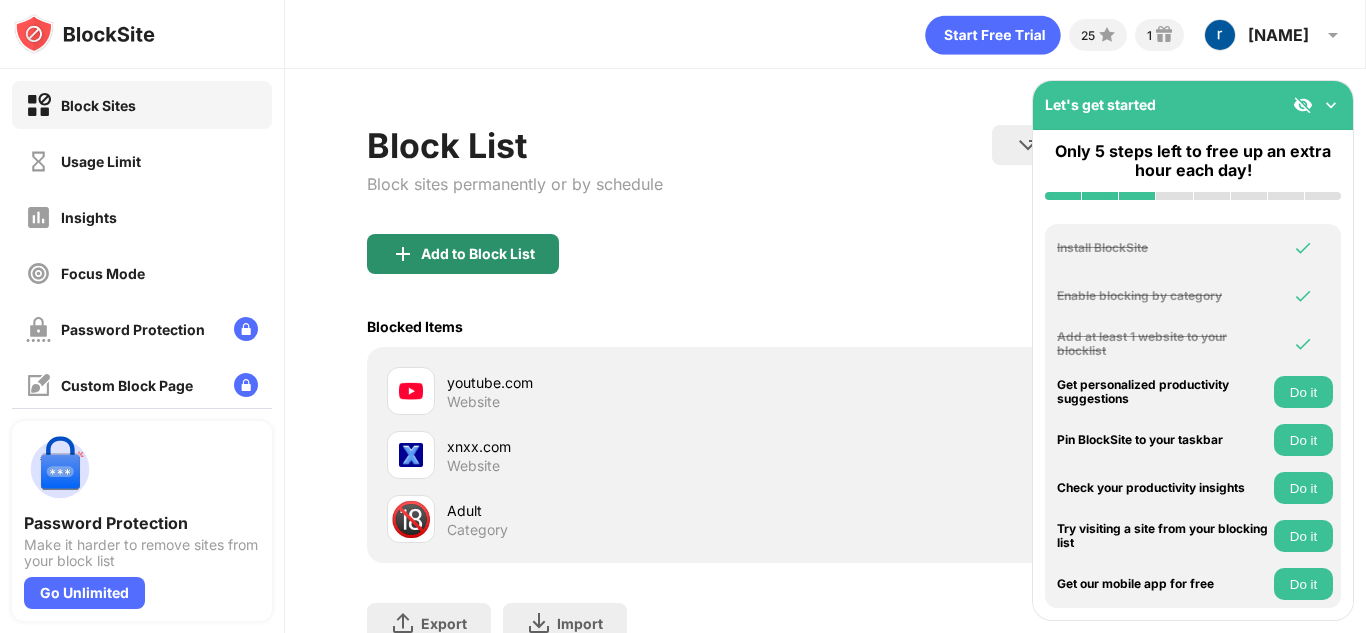 click on "Add to Block List" at bounding box center (463, 254) 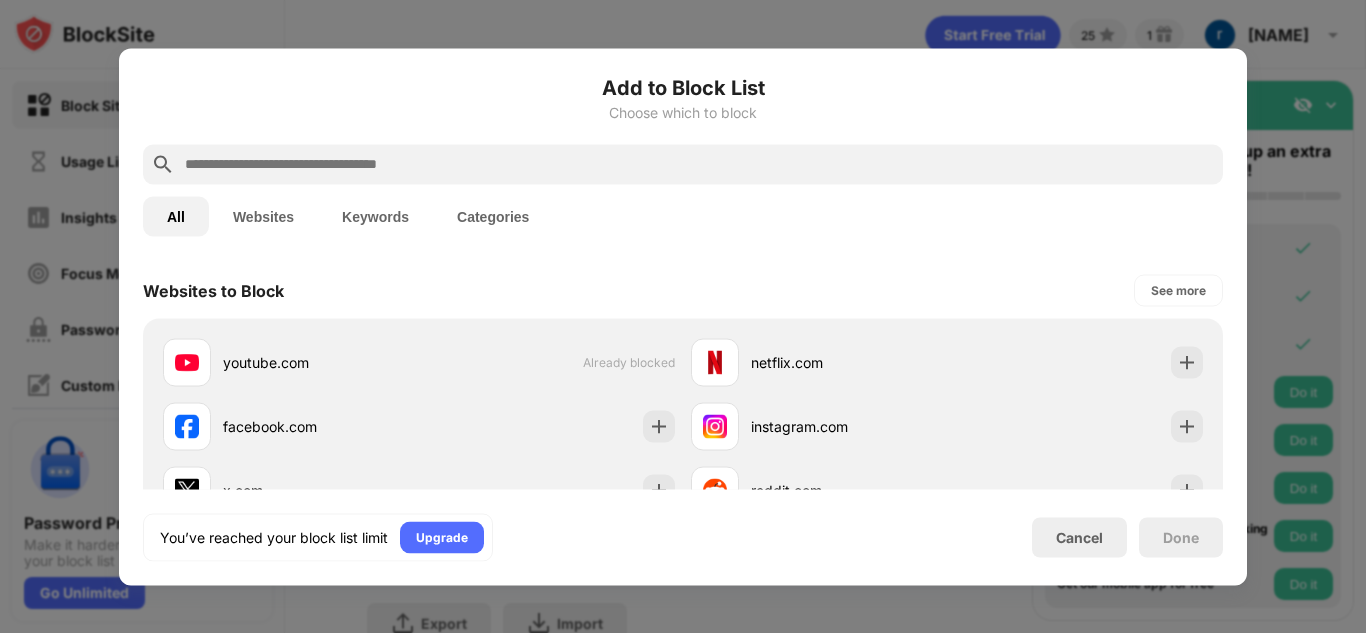 scroll, scrollTop: 300, scrollLeft: 0, axis: vertical 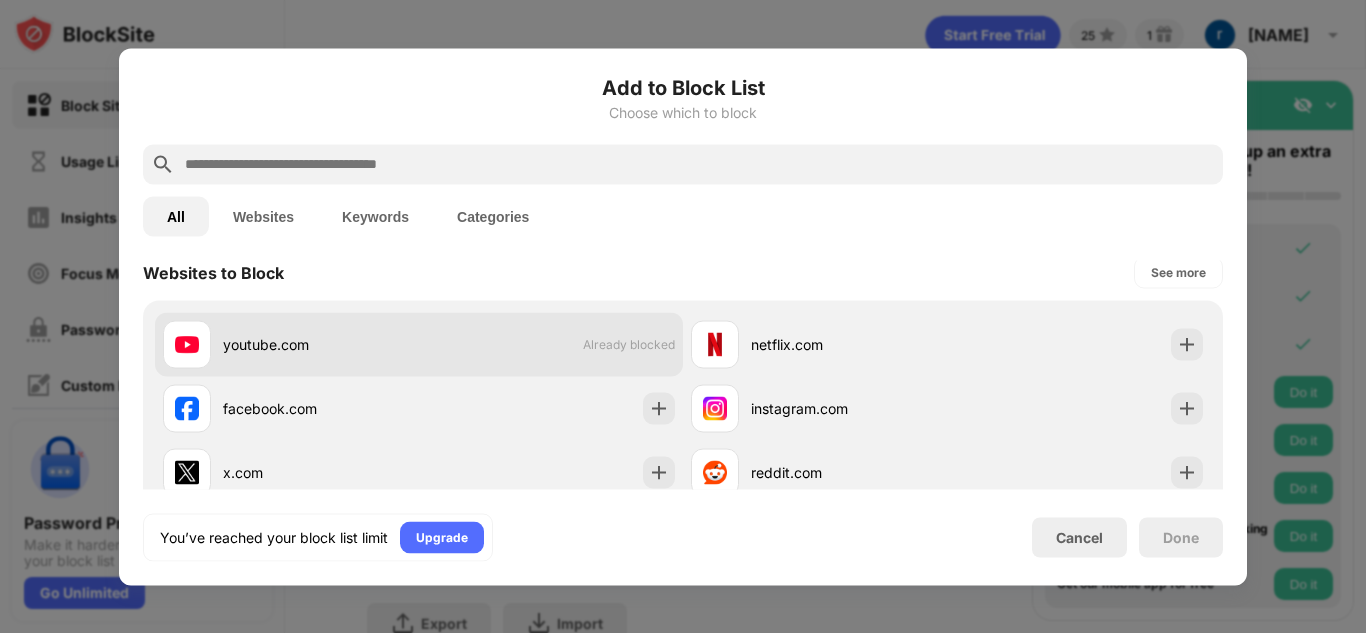 click on "youtube.com" at bounding box center (321, 344) 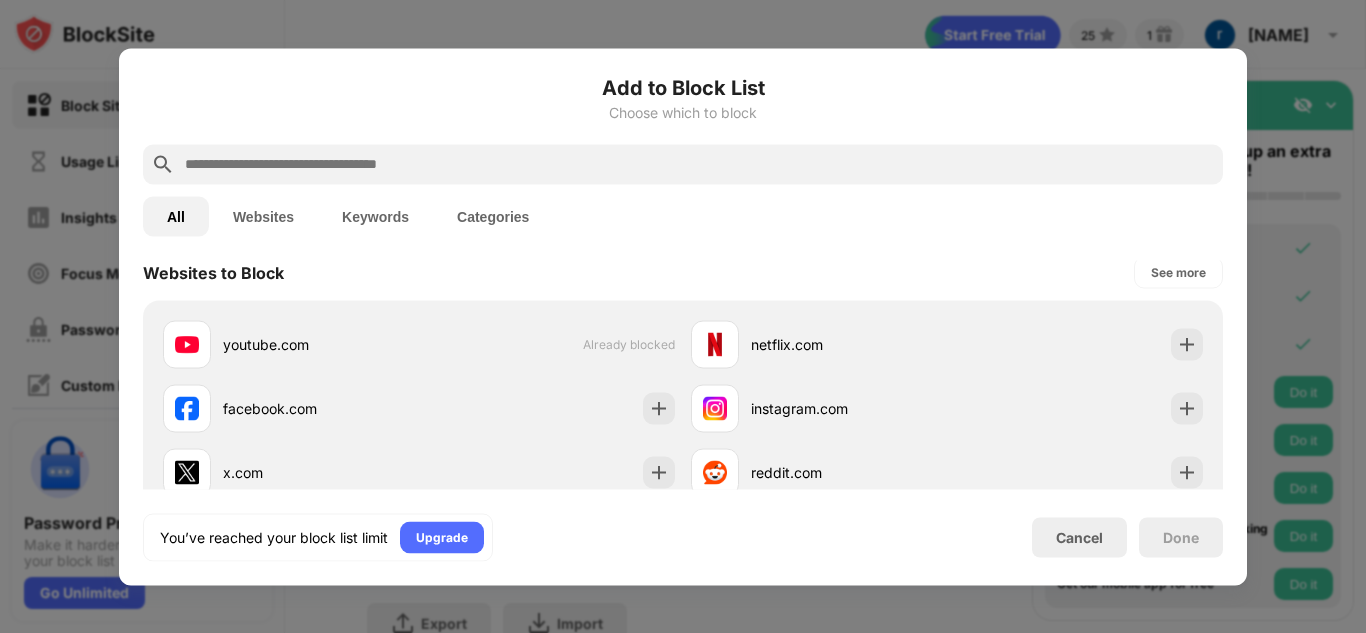 click on "youtube.com Already blocked netflix.com facebook.com instagram.com x.com reddit.com tiktok.com amazon.com buzzfeed.com pinterest.com" at bounding box center (683, 472) 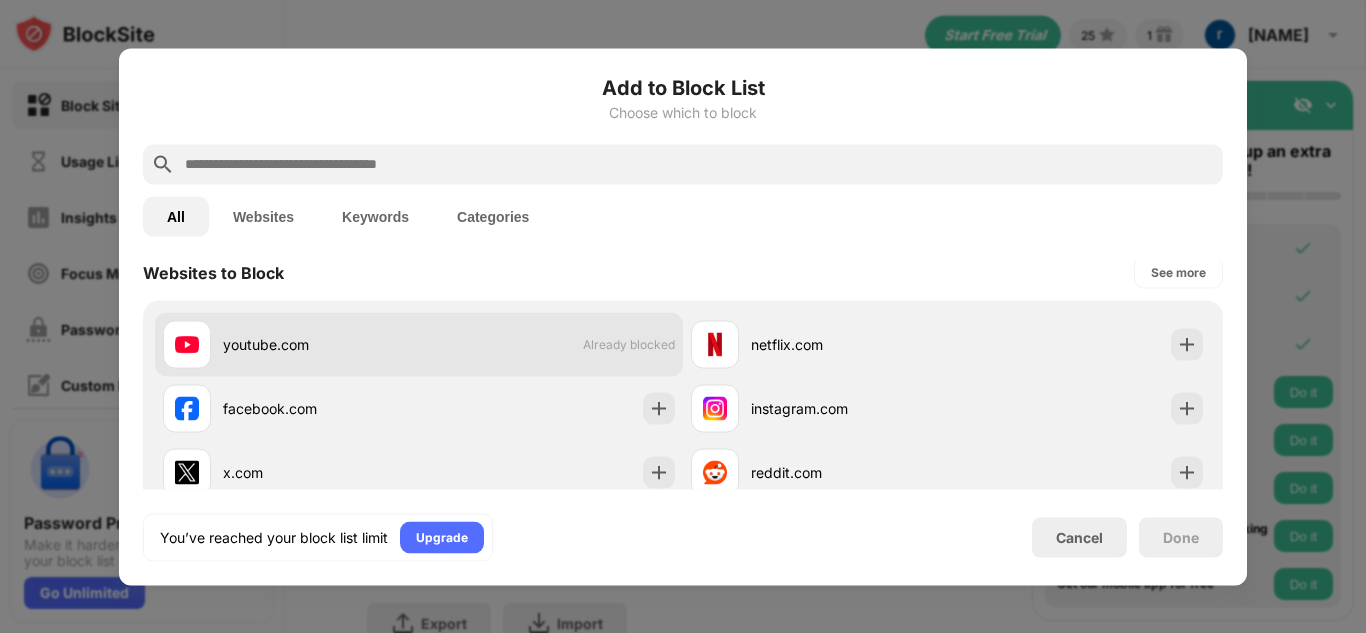 click on "youtube.com" at bounding box center [291, 344] 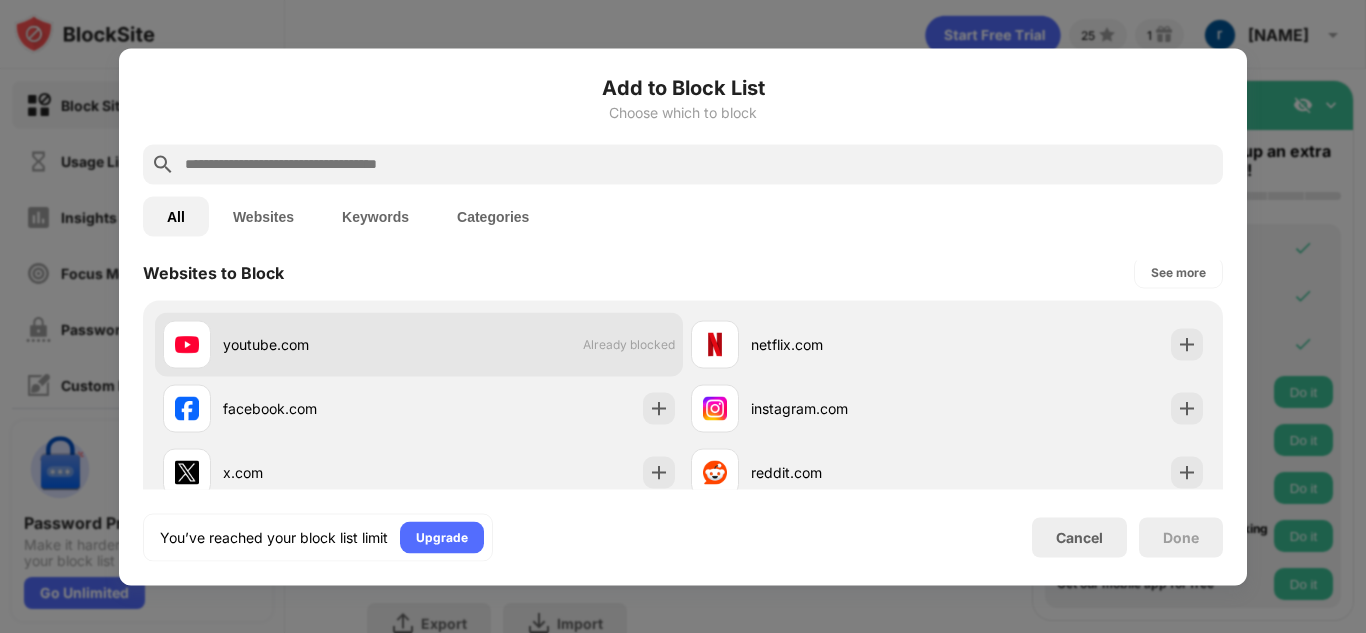 click on "Already blocked" at bounding box center [629, 344] 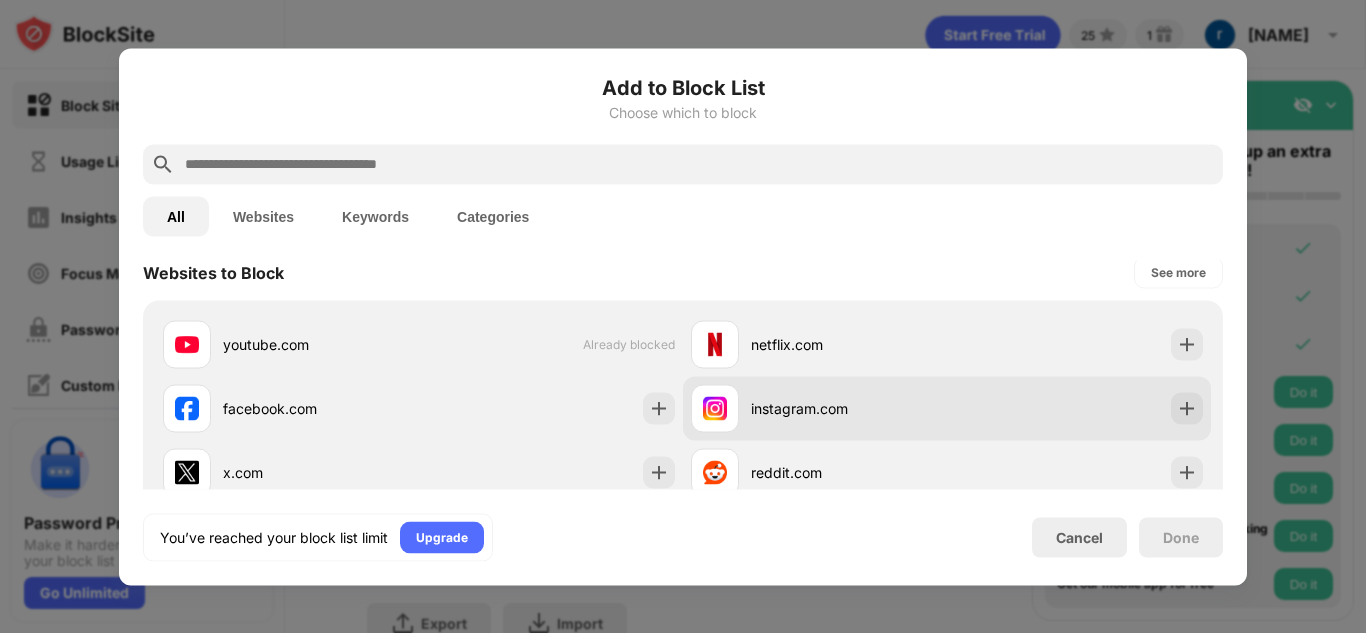 click on "instagram.com" at bounding box center (947, 408) 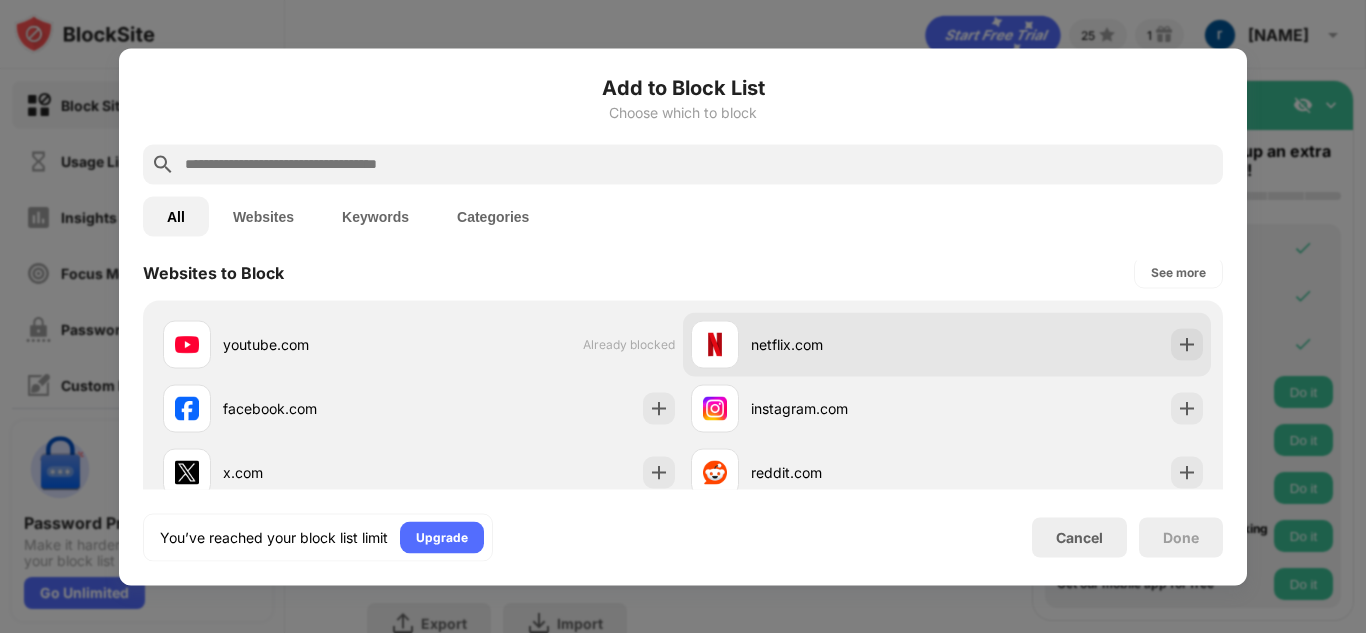 click on "netflix.com" at bounding box center [947, 344] 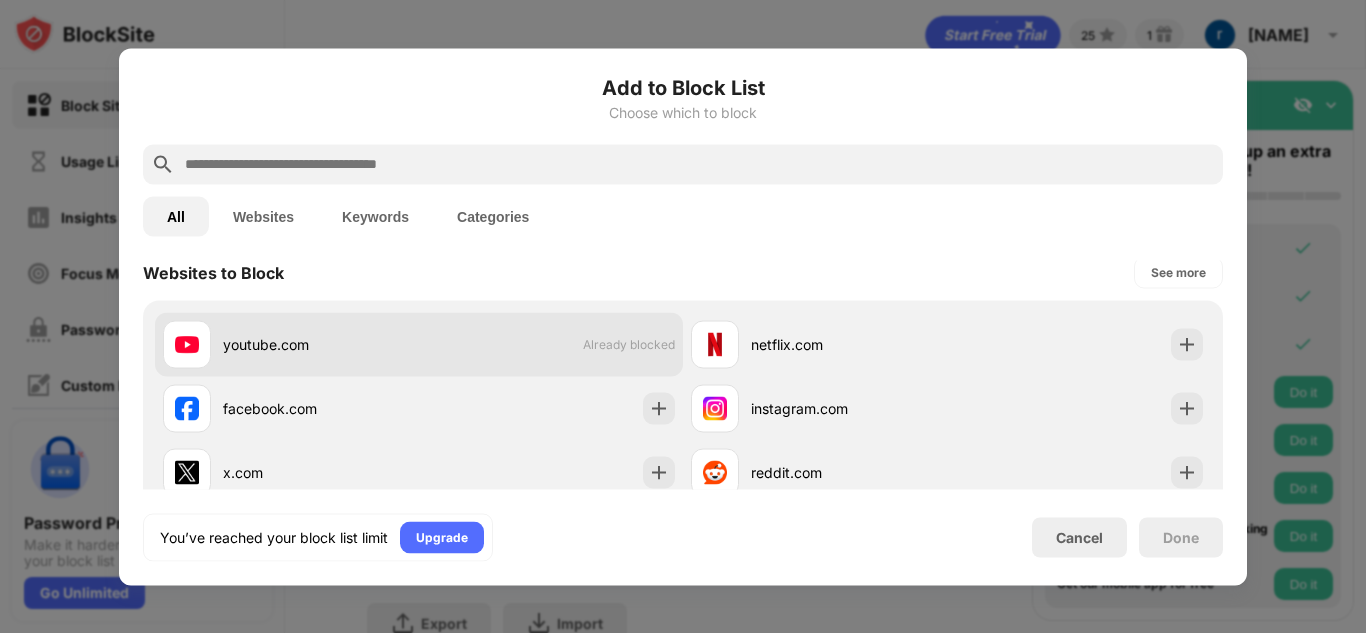click on "Already blocked" at bounding box center (629, 344) 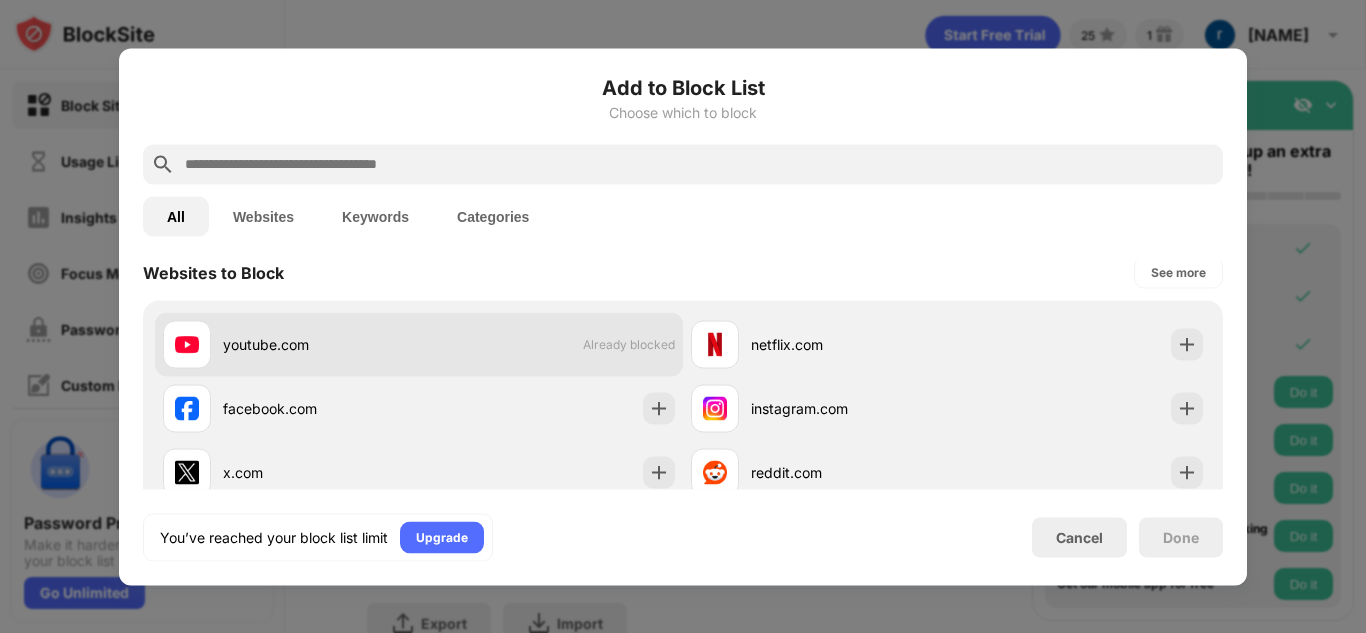 click on "Already blocked" at bounding box center [629, 344] 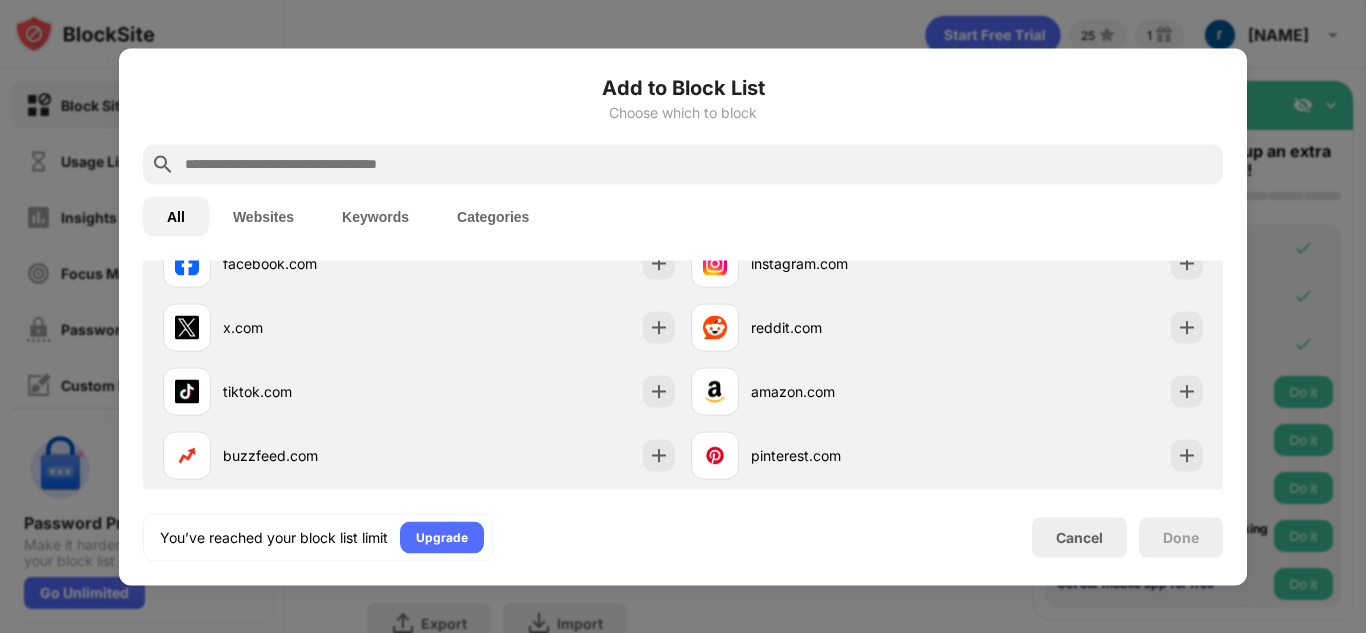scroll, scrollTop: 400, scrollLeft: 0, axis: vertical 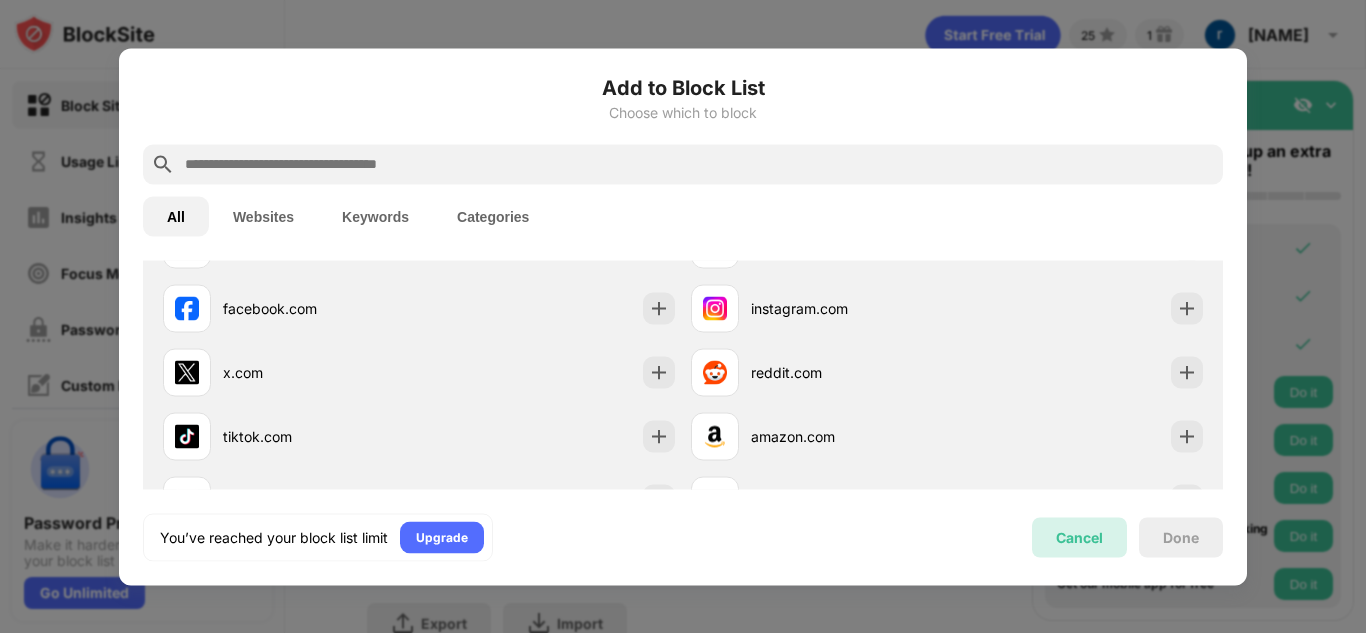 click on "Cancel" at bounding box center (1079, 537) 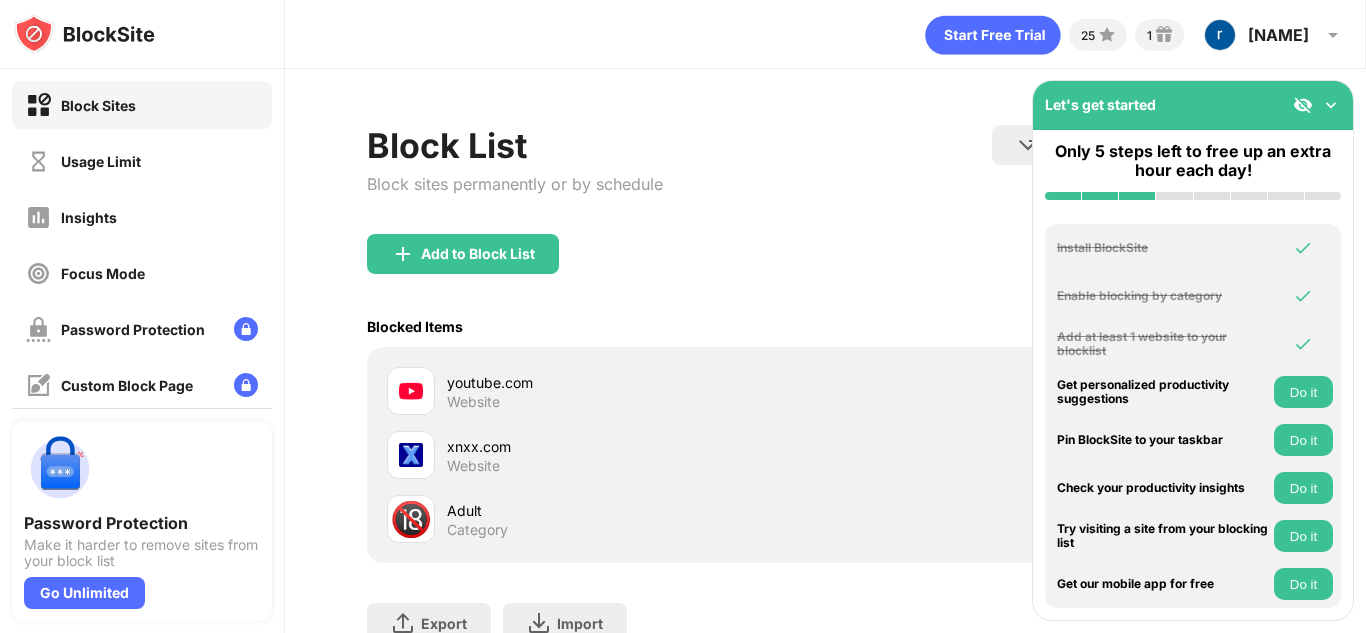 click on "Block Sites" at bounding box center (142, 105) 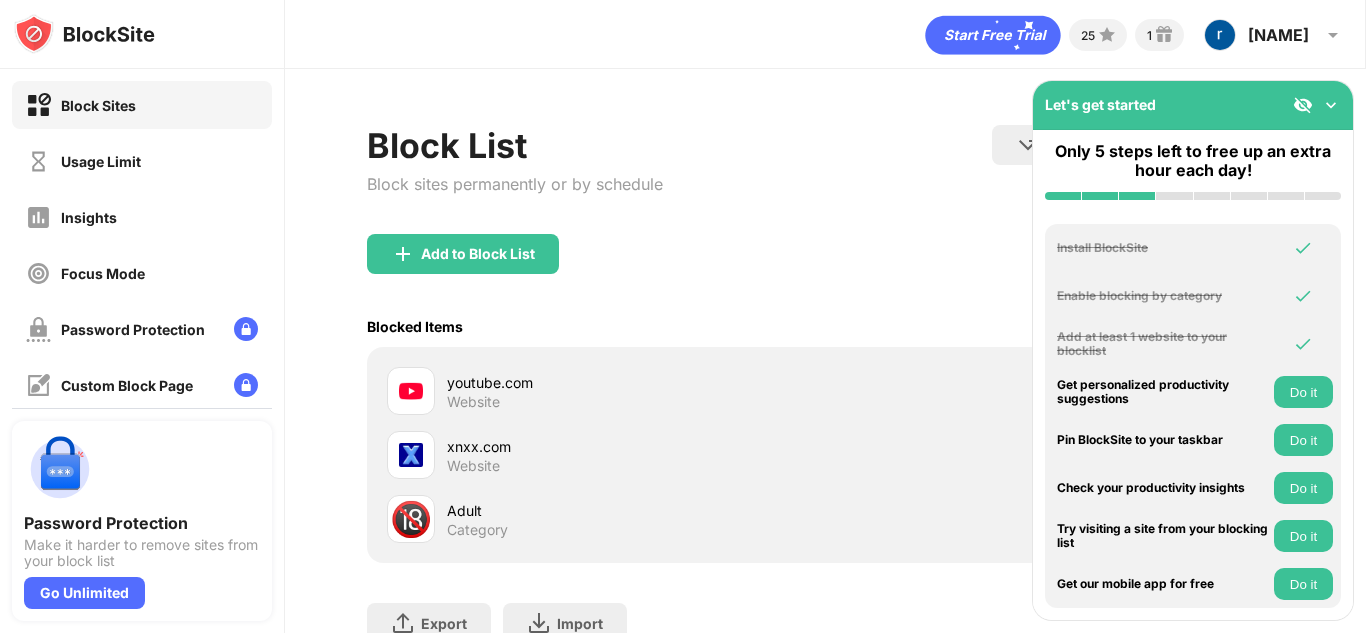 click at bounding box center (1331, 105) 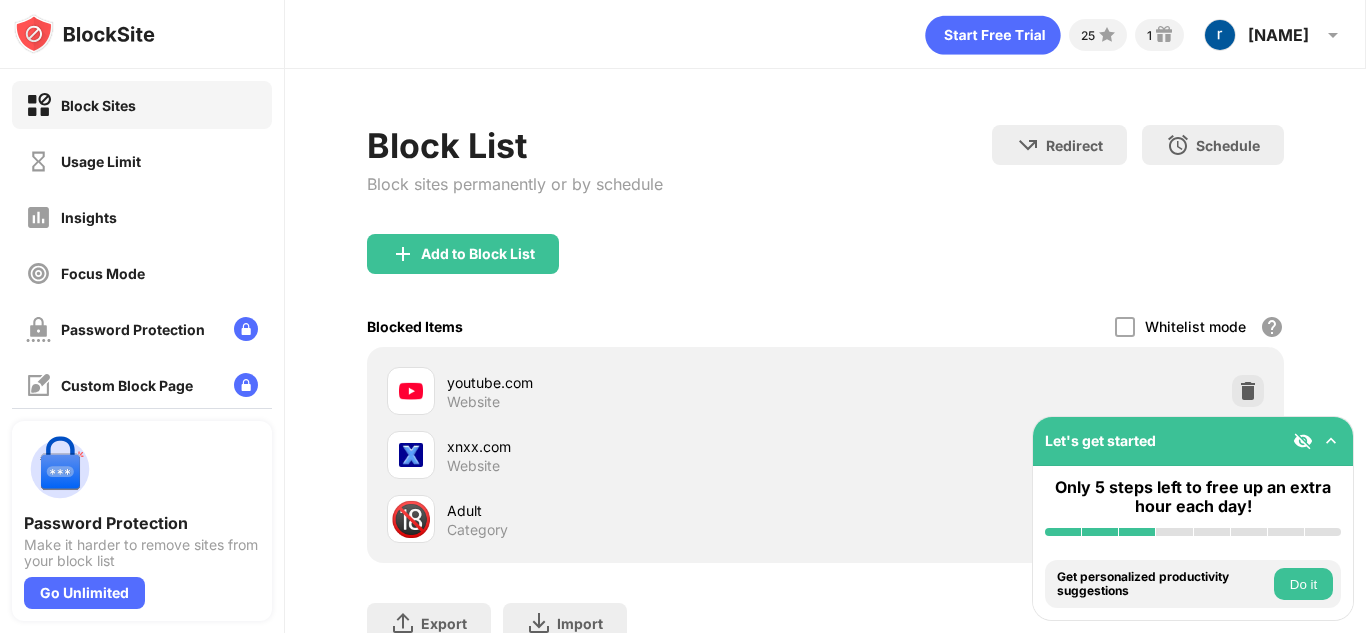 click 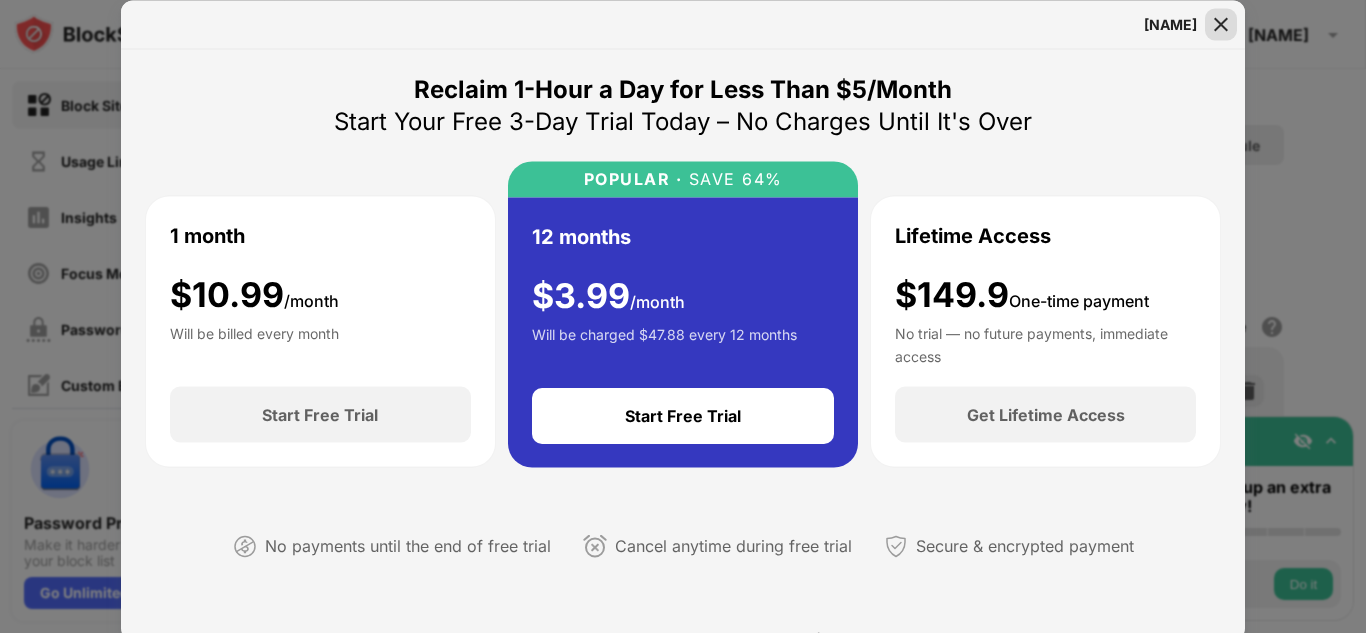 click at bounding box center (1221, 24) 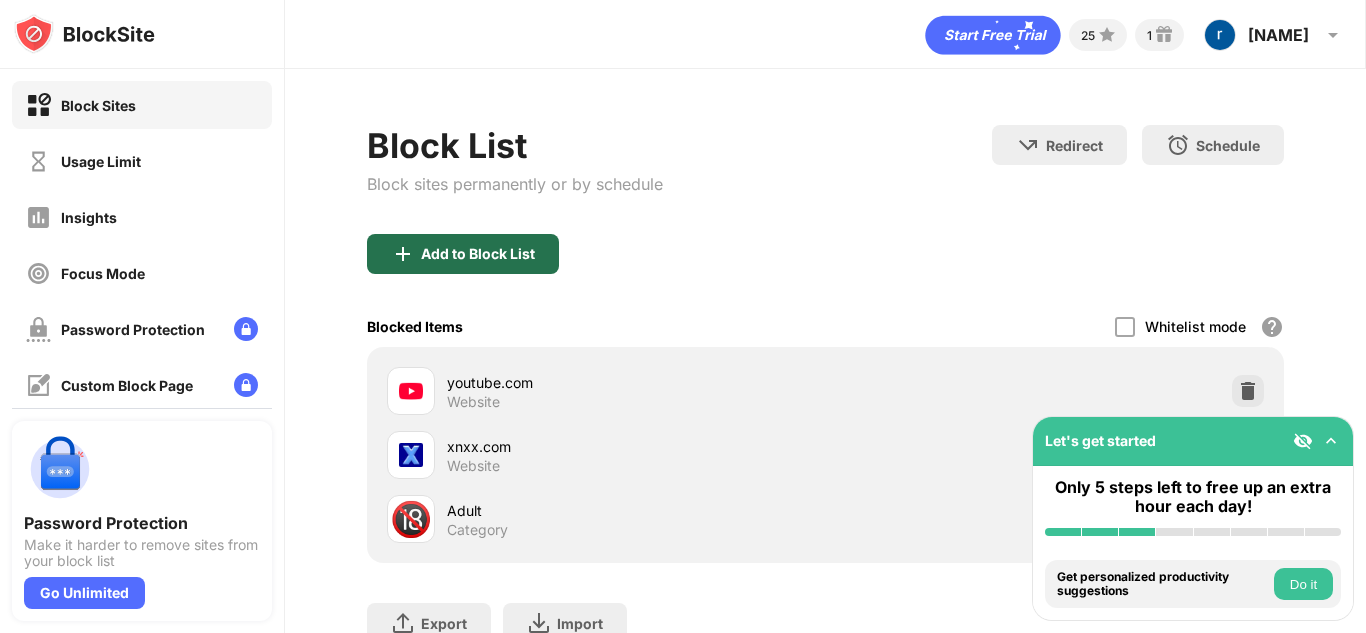 click on "Add to Block List" at bounding box center [478, 254] 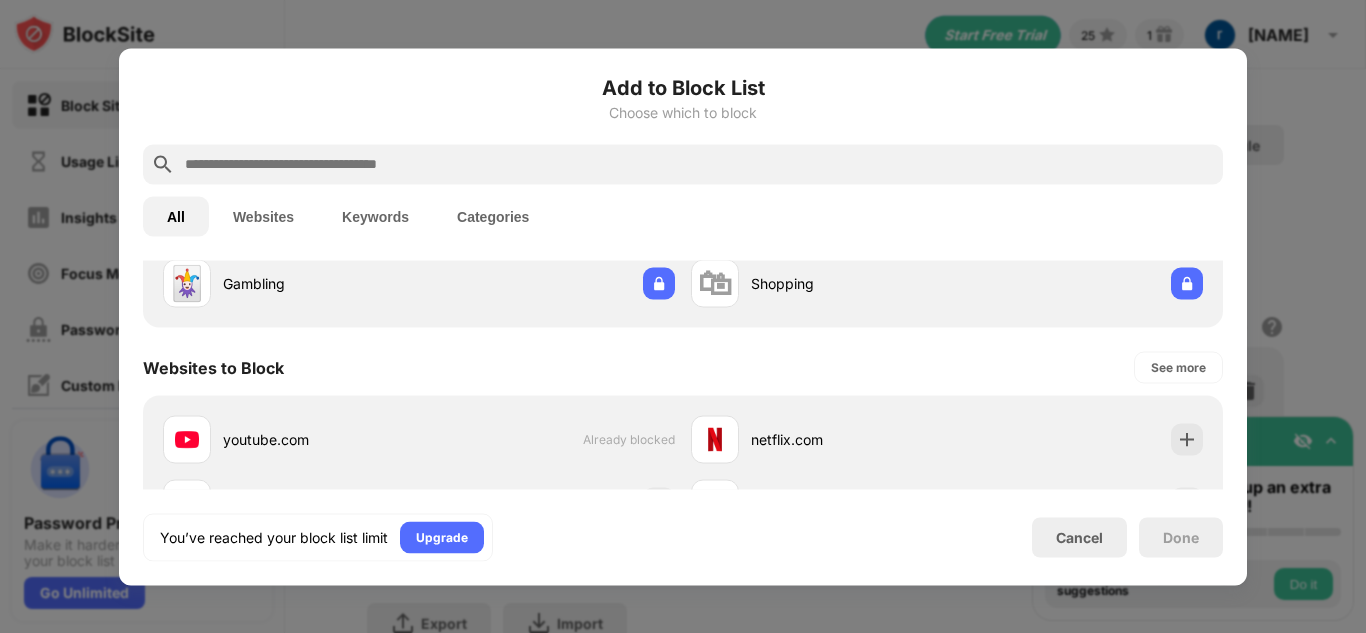 scroll, scrollTop: 200, scrollLeft: 0, axis: vertical 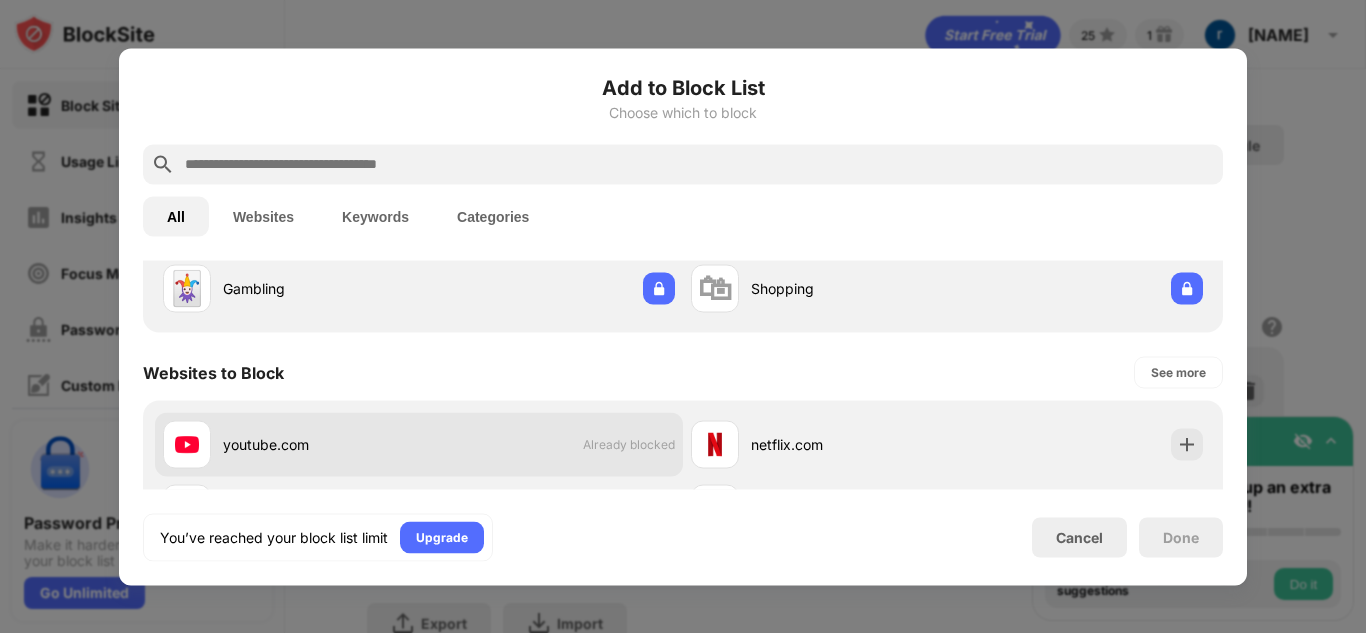 click on "youtube.com" at bounding box center [321, 444] 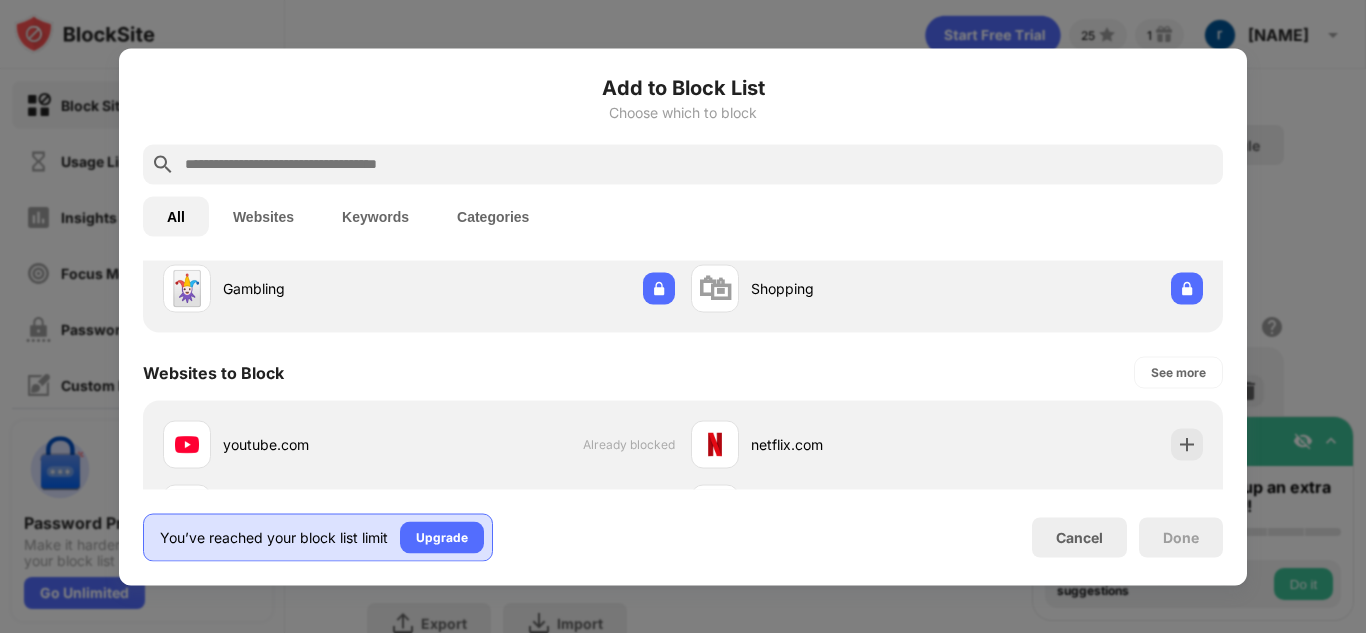 click on "You’ve reached your block list limit Upgrade" at bounding box center (318, 537) 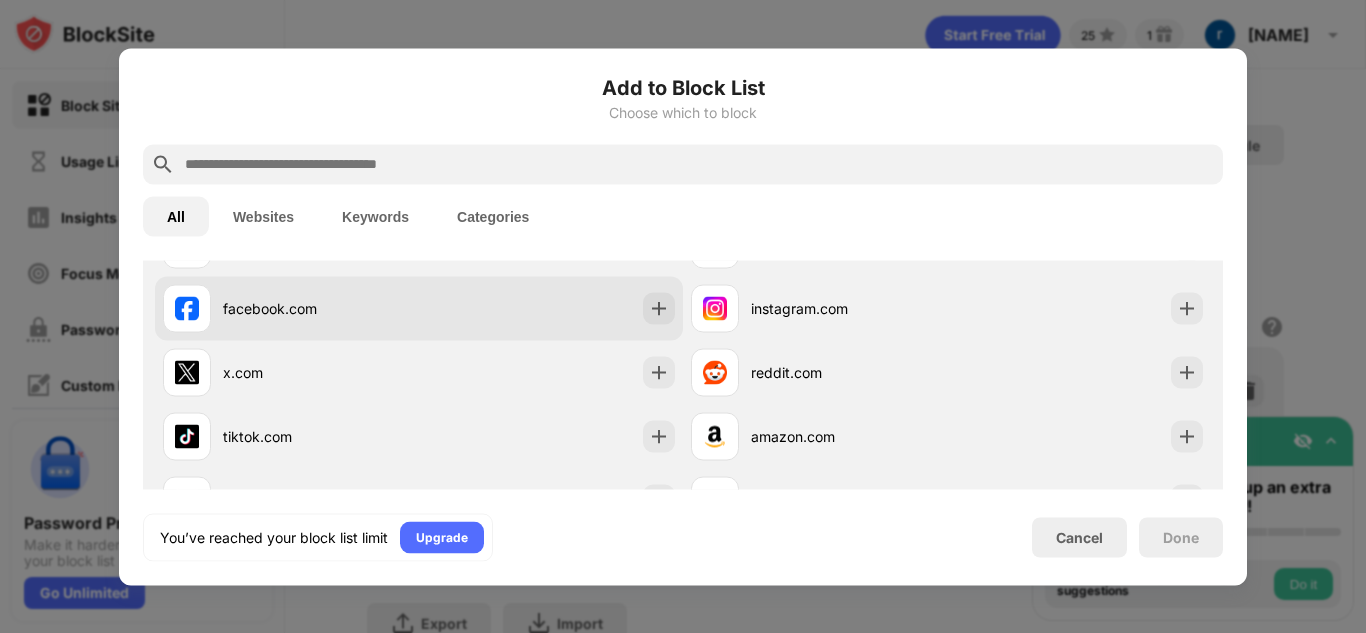 scroll, scrollTop: 300, scrollLeft: 0, axis: vertical 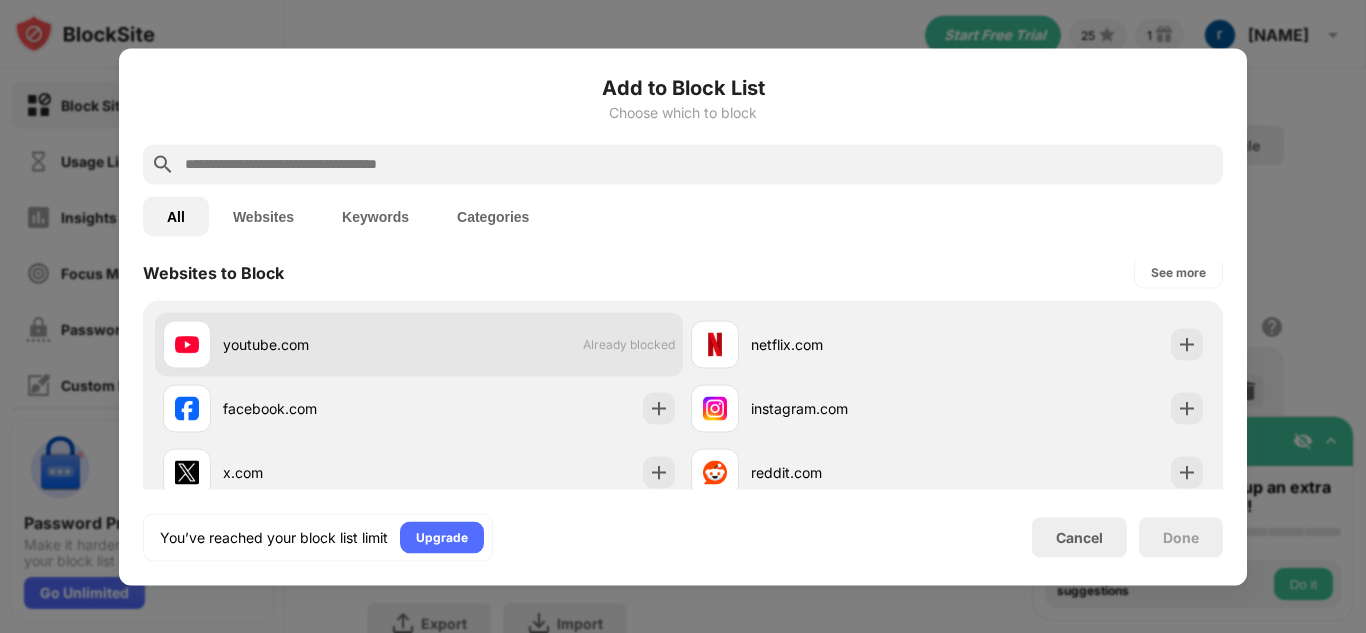click on "youtube.com Already blocked" at bounding box center (419, 344) 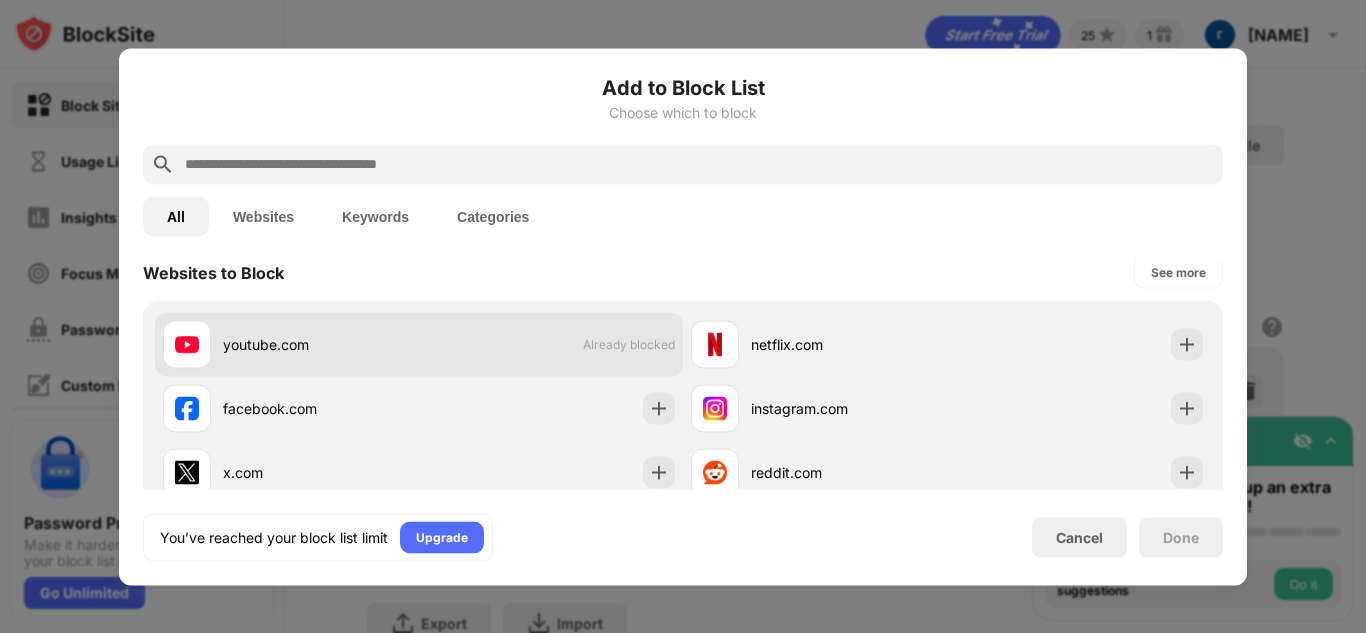 click on "youtube.com" at bounding box center (321, 344) 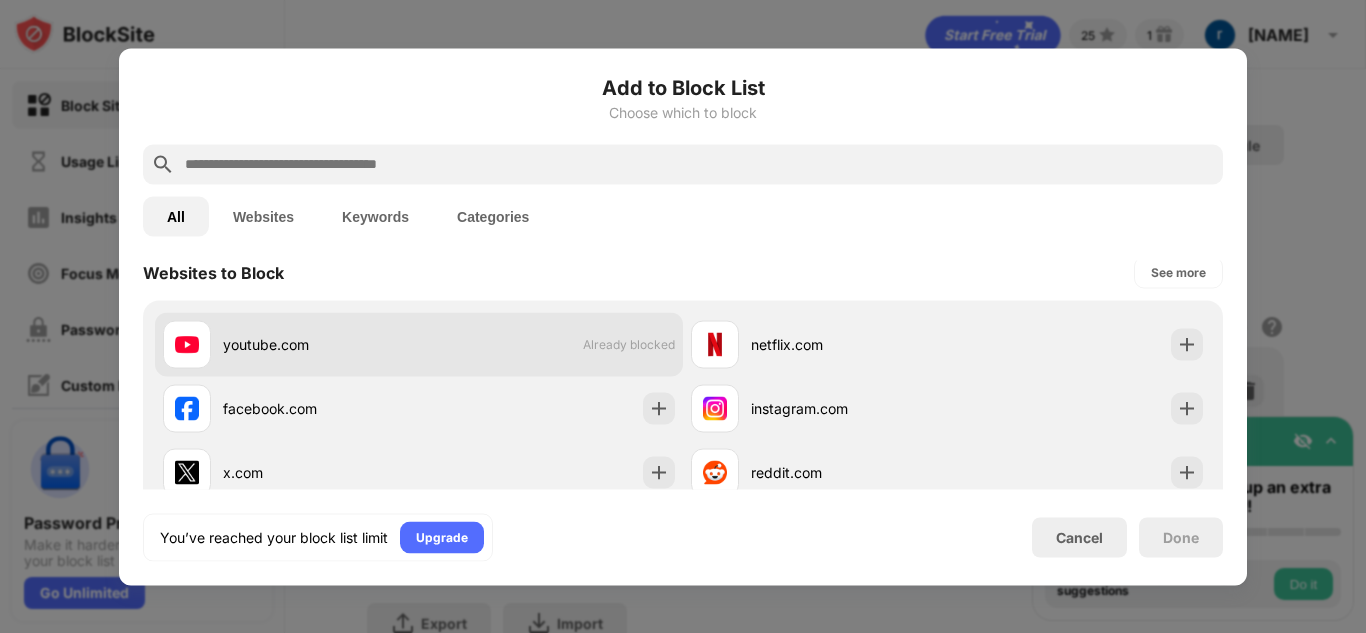 click on "youtube.com" at bounding box center (321, 344) 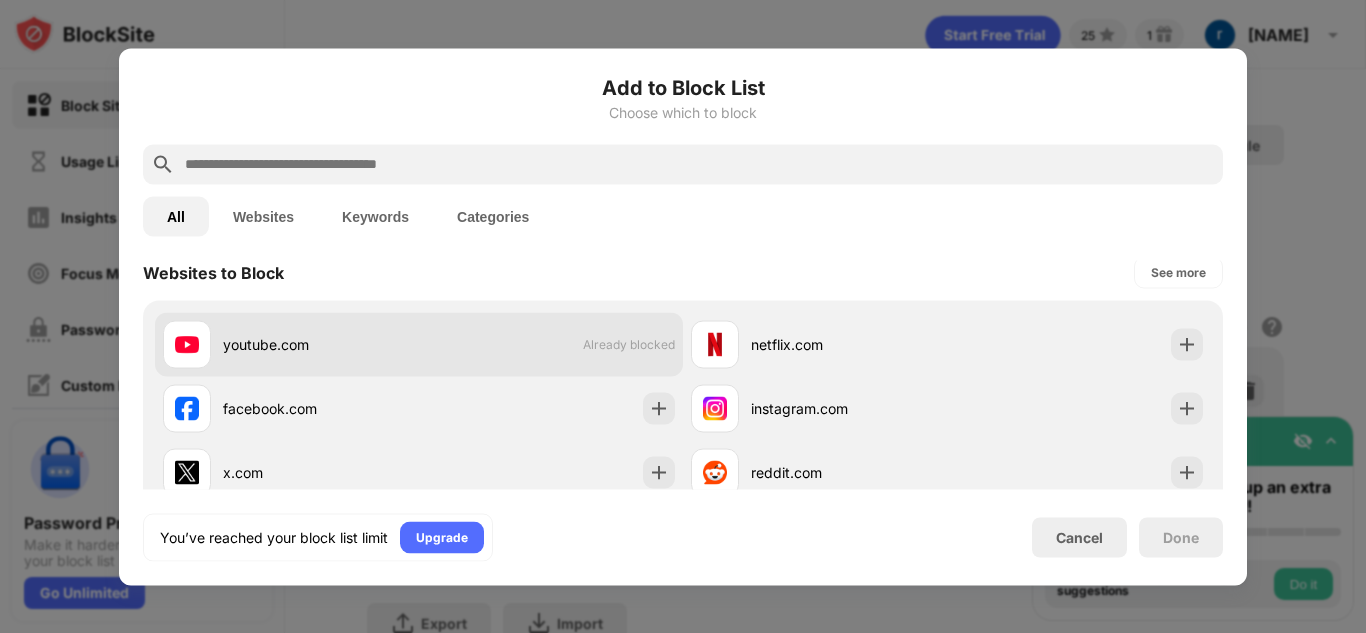 click on "youtube.com" at bounding box center [291, 344] 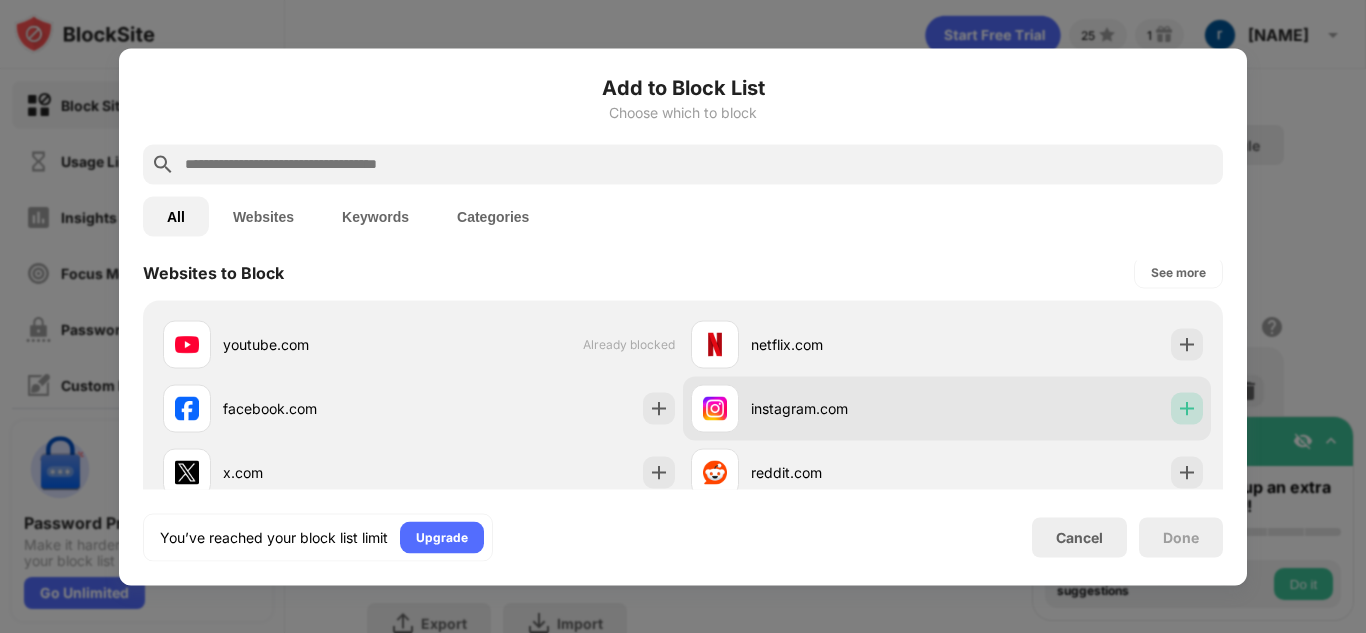 click at bounding box center (1187, 408) 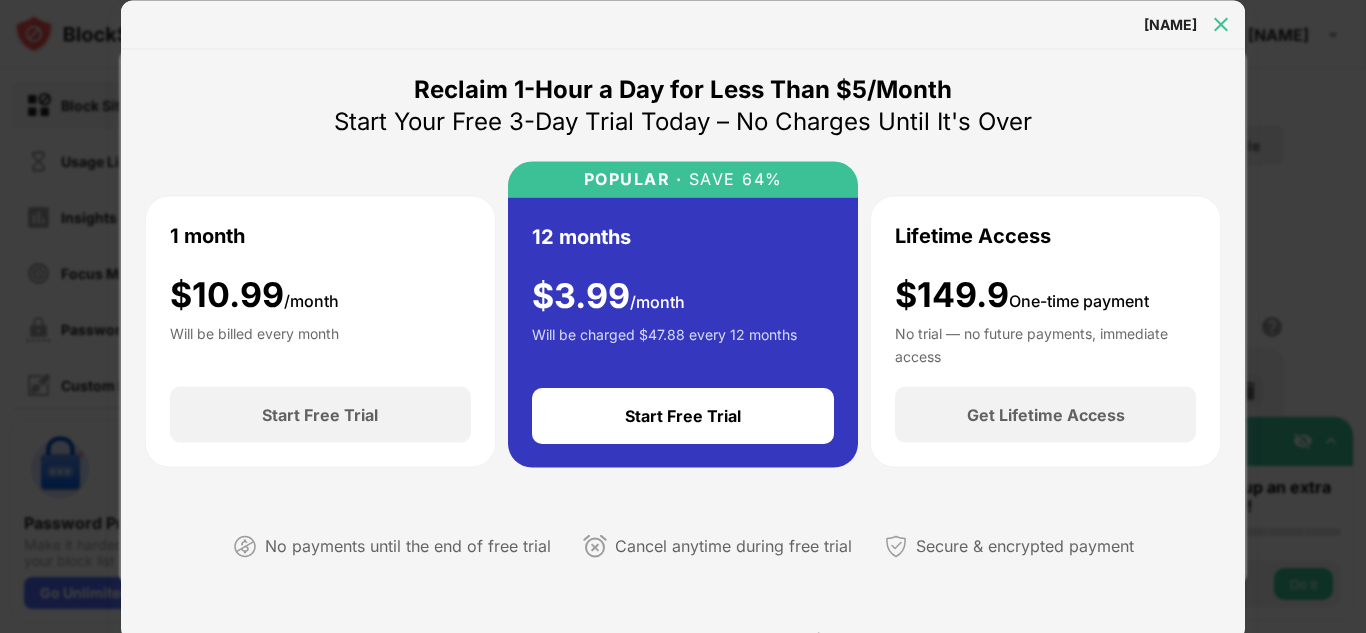 click at bounding box center [1221, 24] 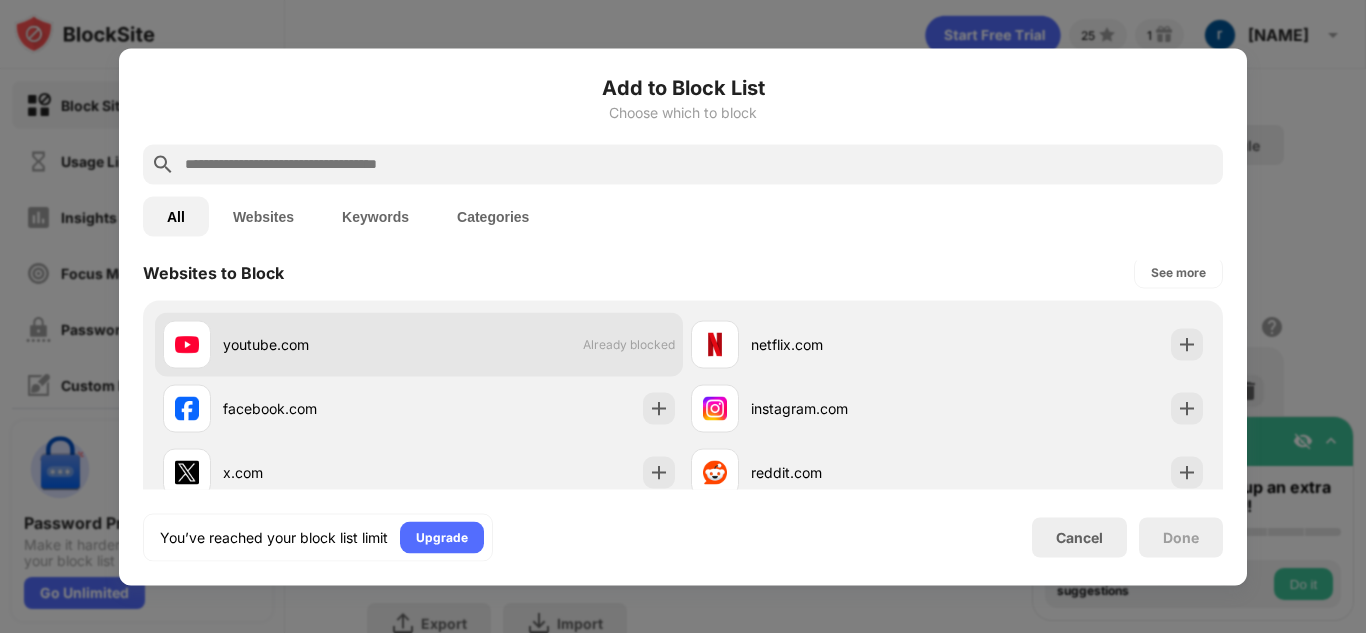 click on "youtube.com Already blocked" at bounding box center (419, 344) 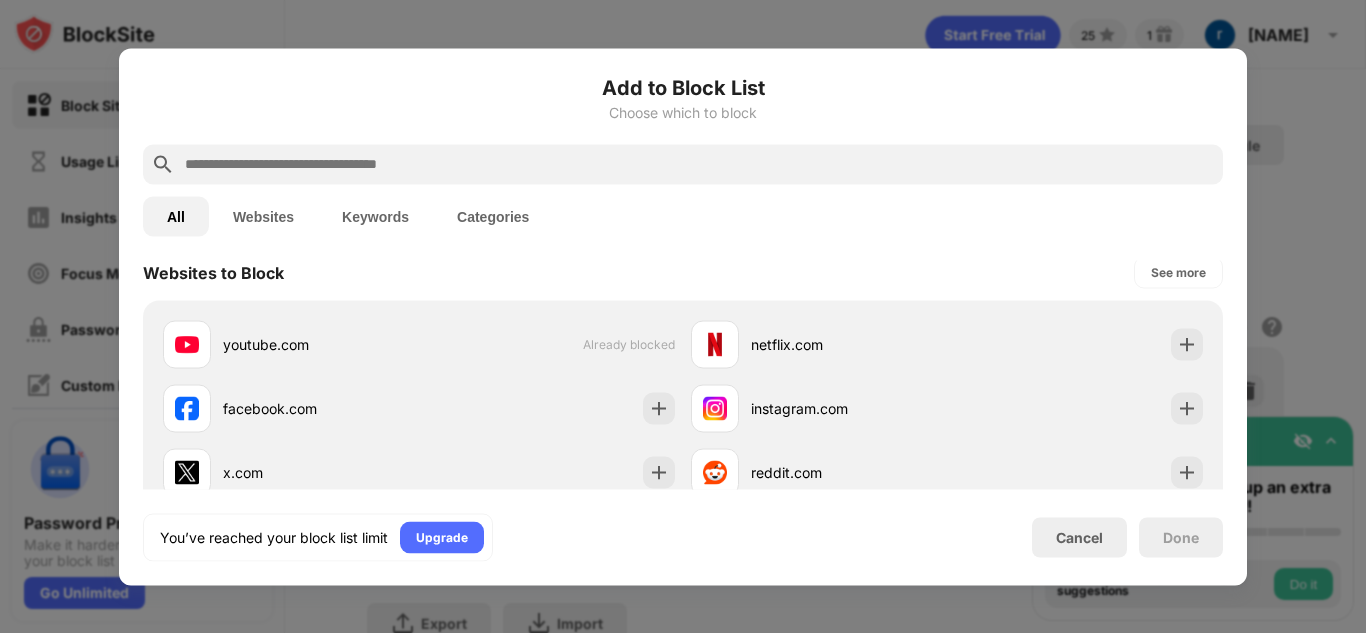 click on "Keywords" at bounding box center [375, 216] 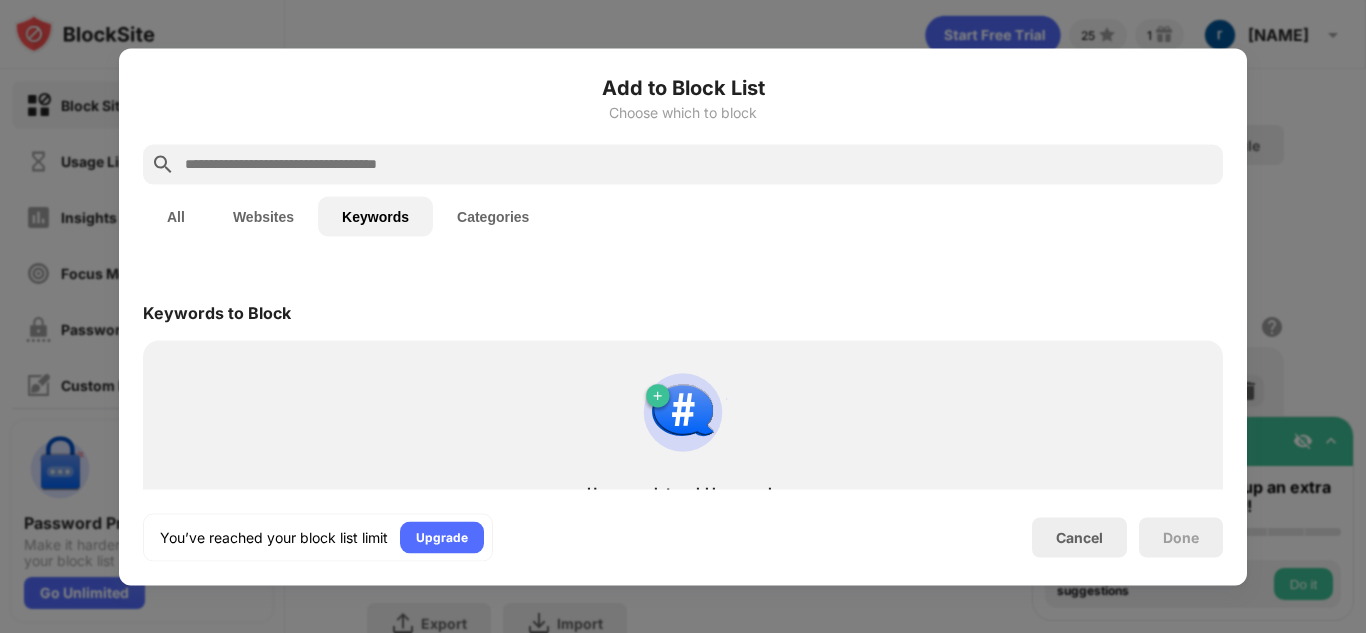 click on "Categories" at bounding box center [493, 216] 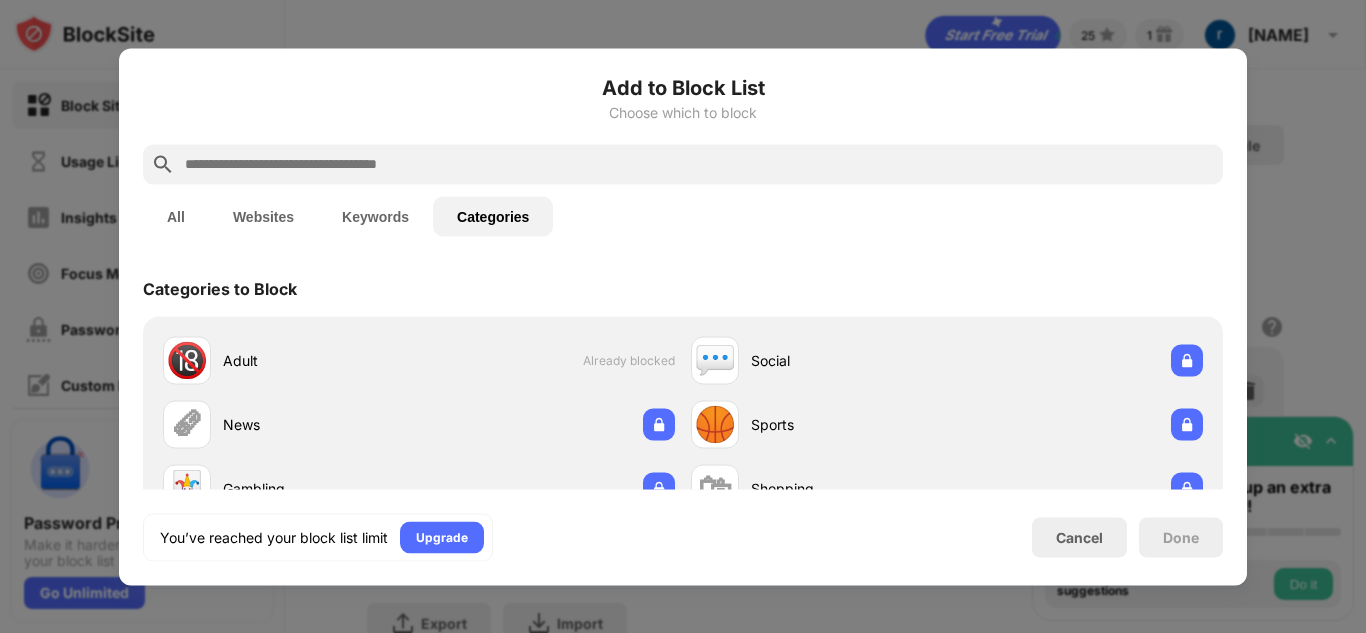 click at bounding box center [683, 316] 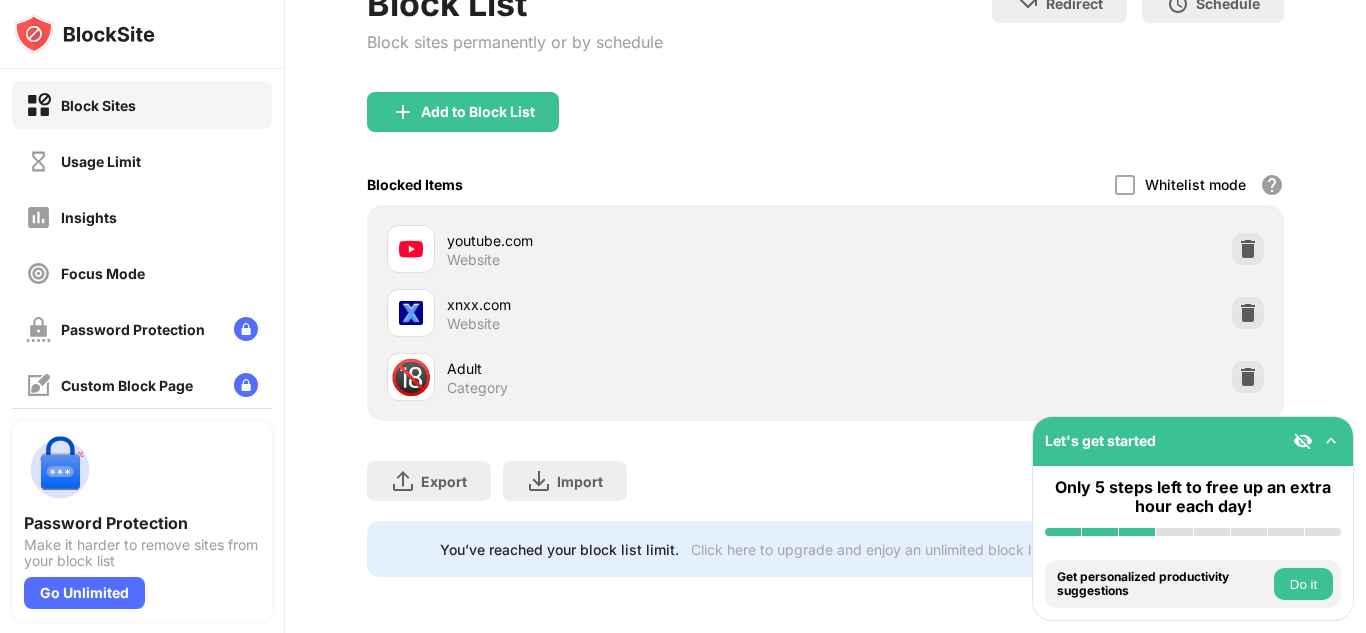scroll, scrollTop: 157, scrollLeft: 0, axis: vertical 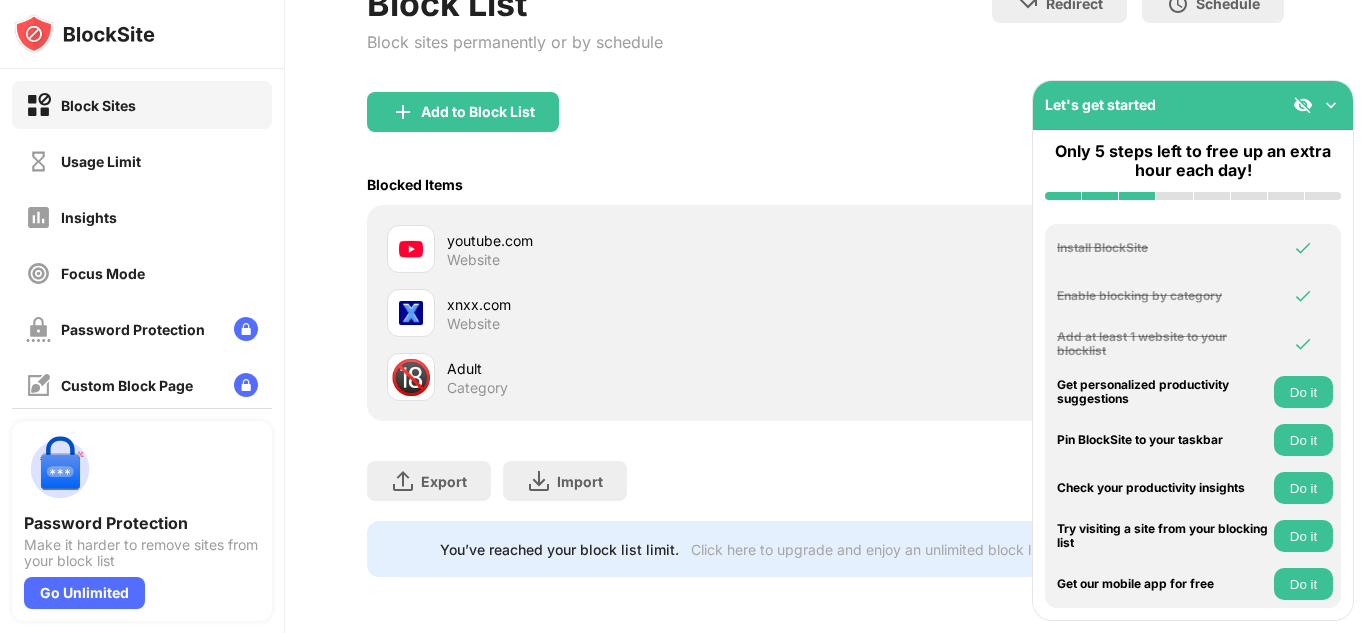 click on "Export Export Files (for websites items only) Import Import Files (for websites items only)" at bounding box center (825, 471) 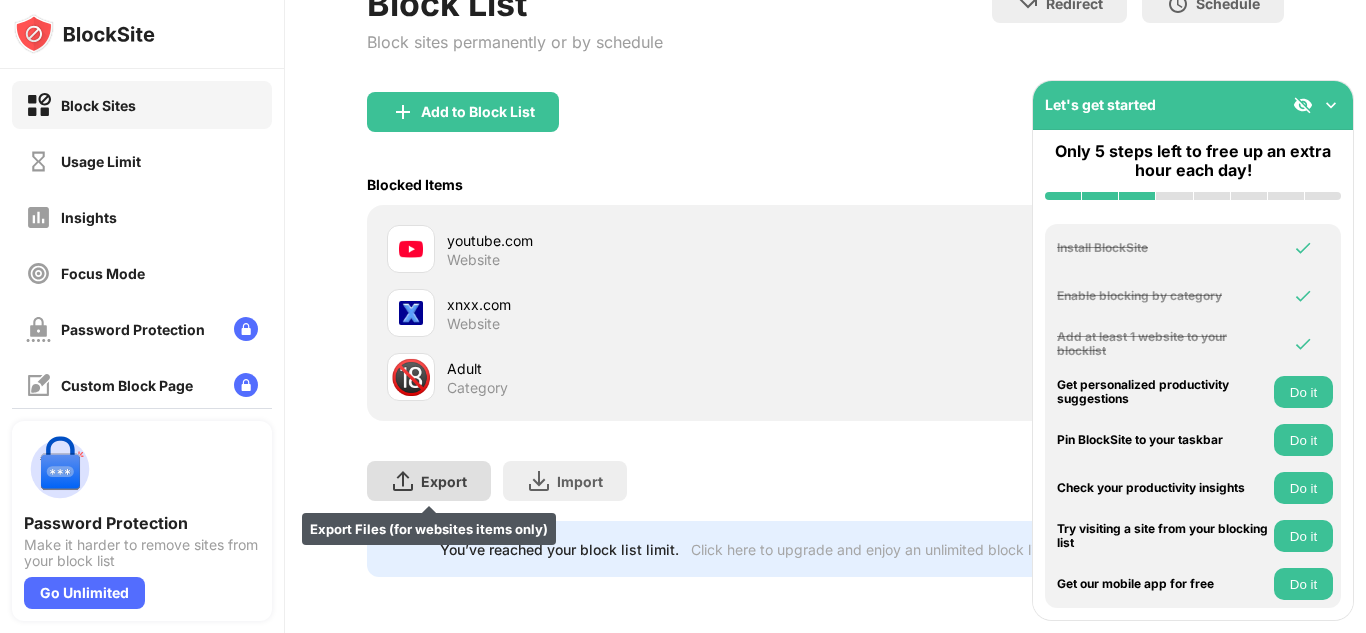click on "Export Export Files (for websites items only)" at bounding box center (429, 481) 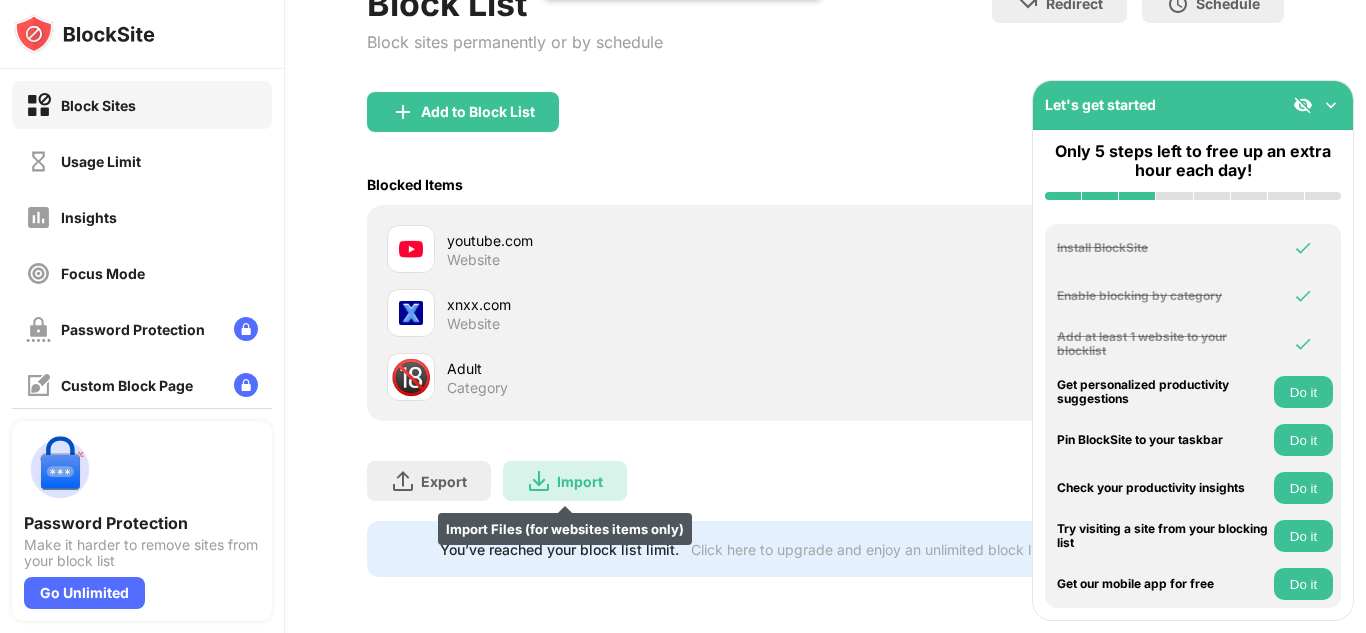 click on "Import Import Files (for websites items only)" at bounding box center [565, 481] 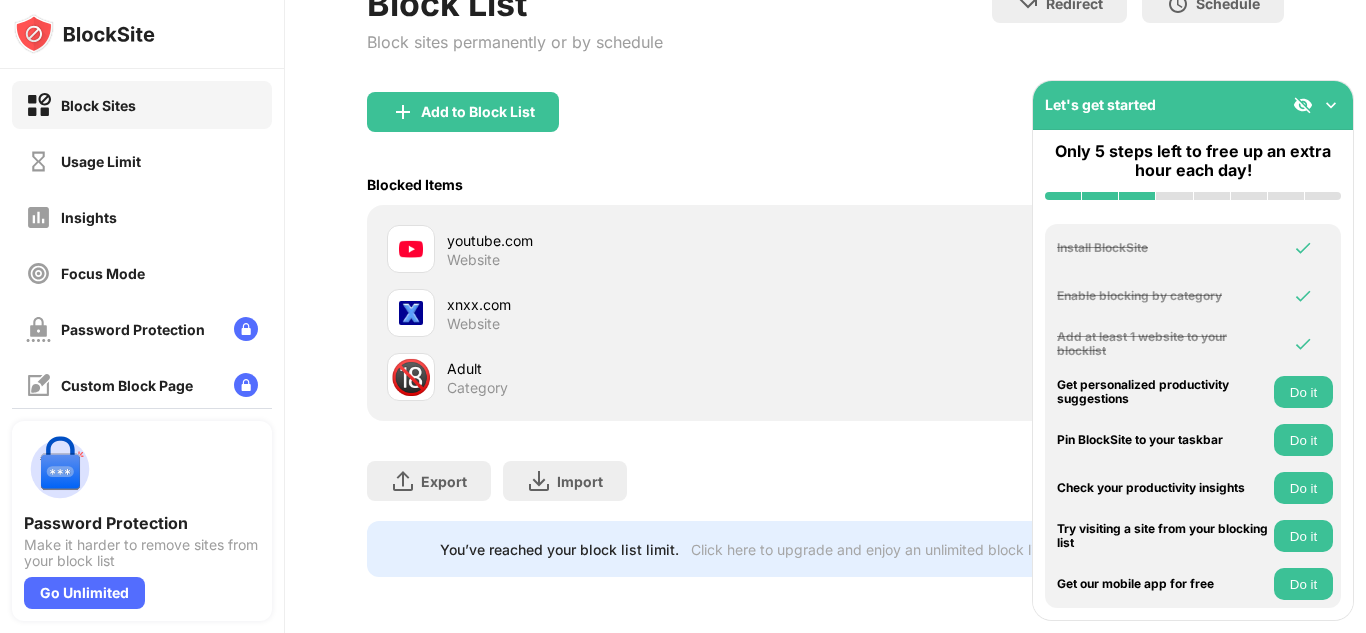 click on "Let's get started" at bounding box center (1193, 105) 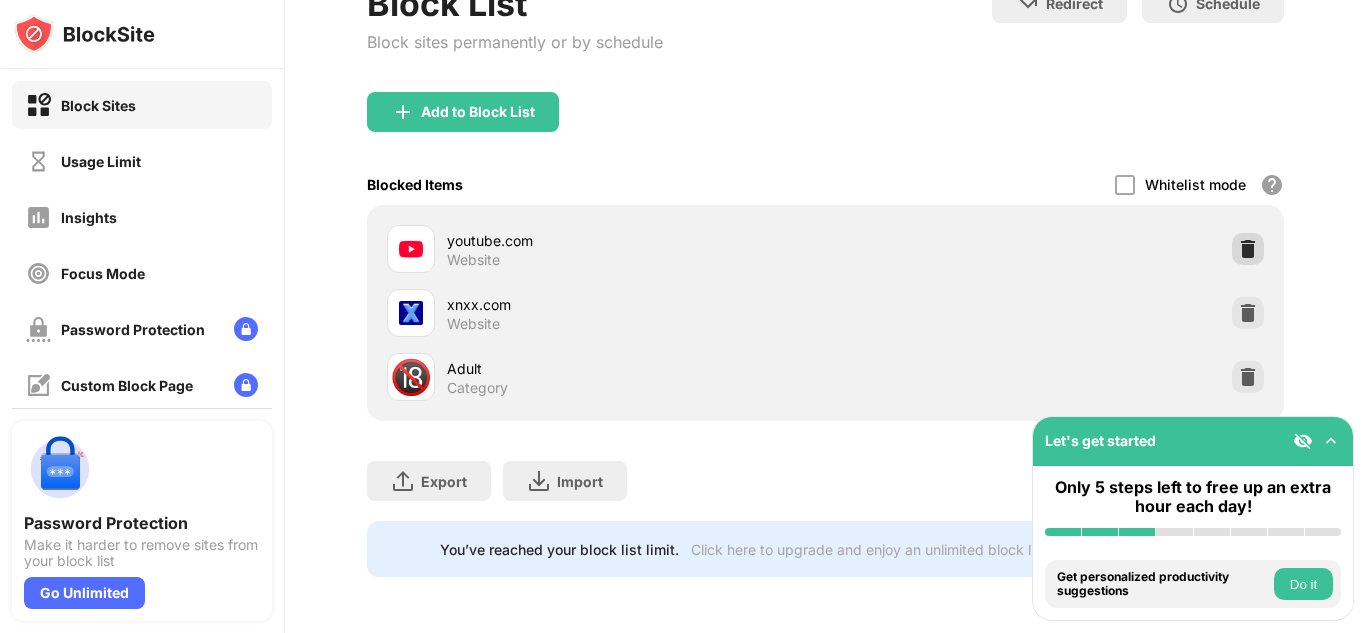 click at bounding box center [1248, 249] 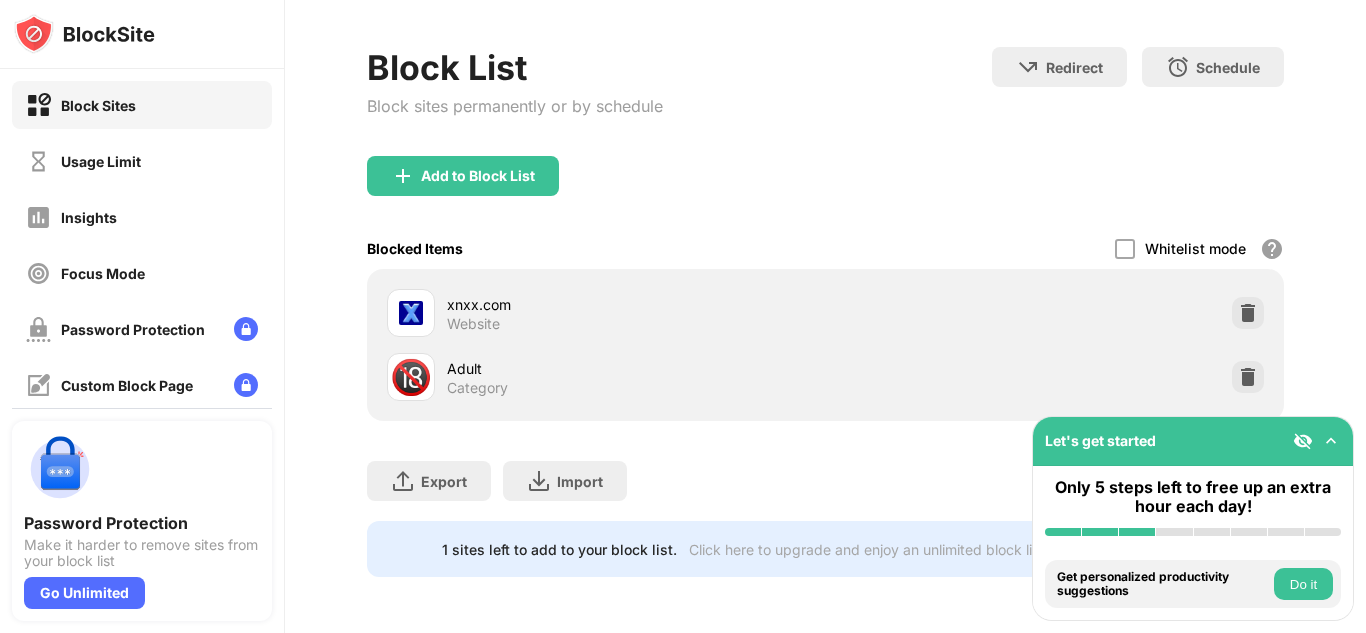 scroll, scrollTop: 93, scrollLeft: 0, axis: vertical 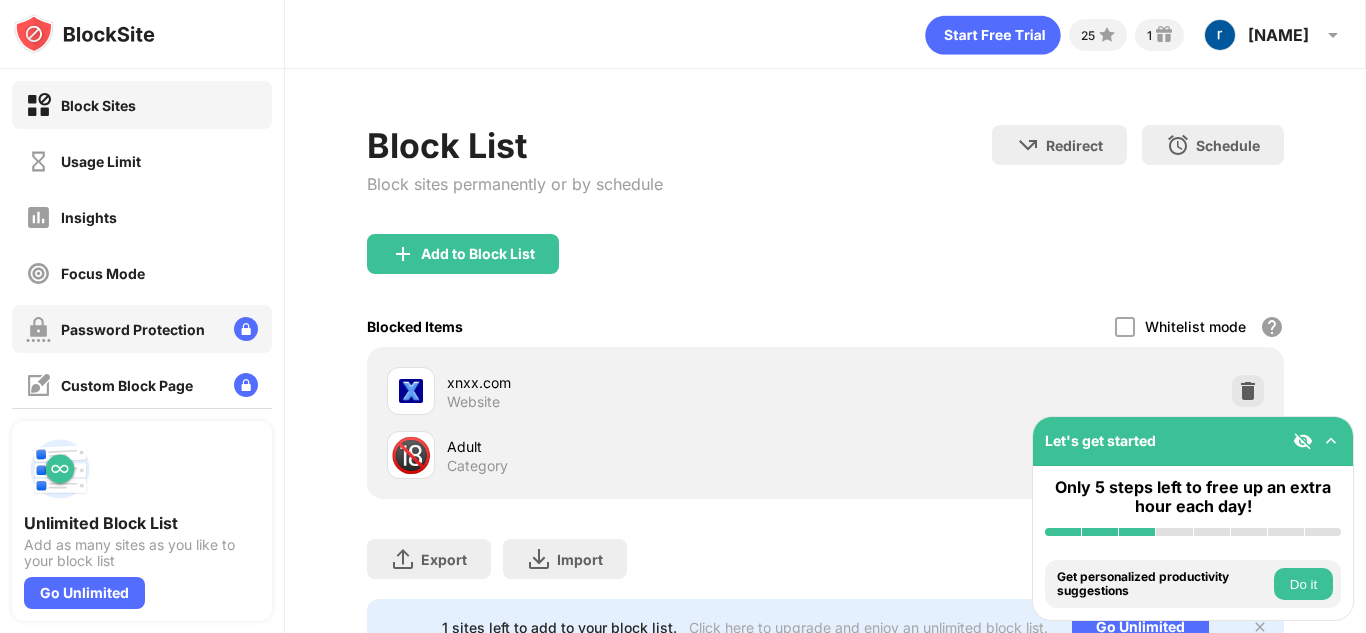 click on "Password Protection" at bounding box center (133, 329) 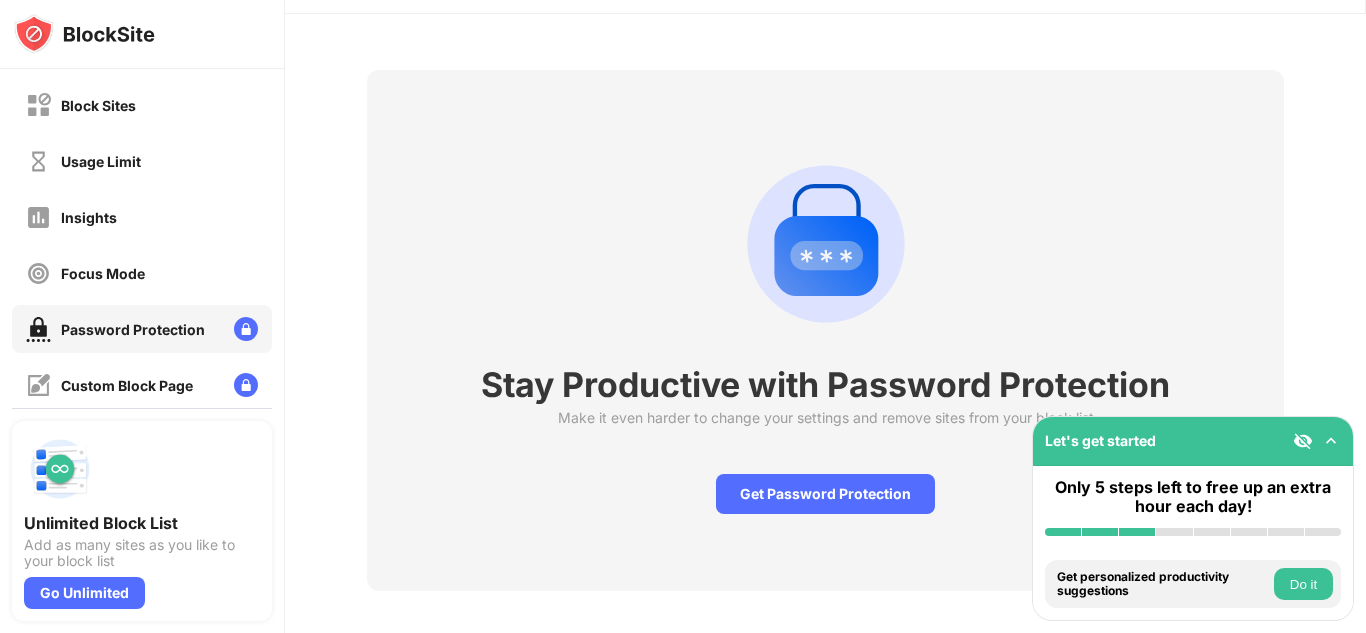 scroll, scrollTop: 84, scrollLeft: 0, axis: vertical 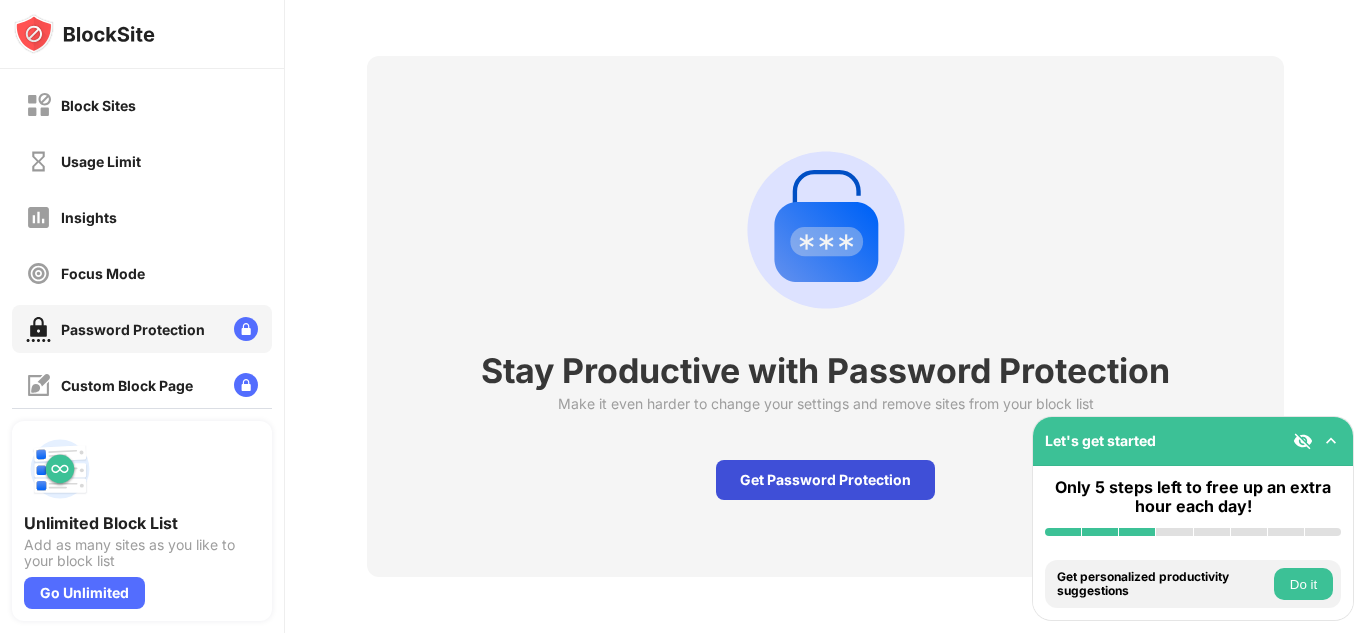 click on "Get Password Protection" at bounding box center (825, 480) 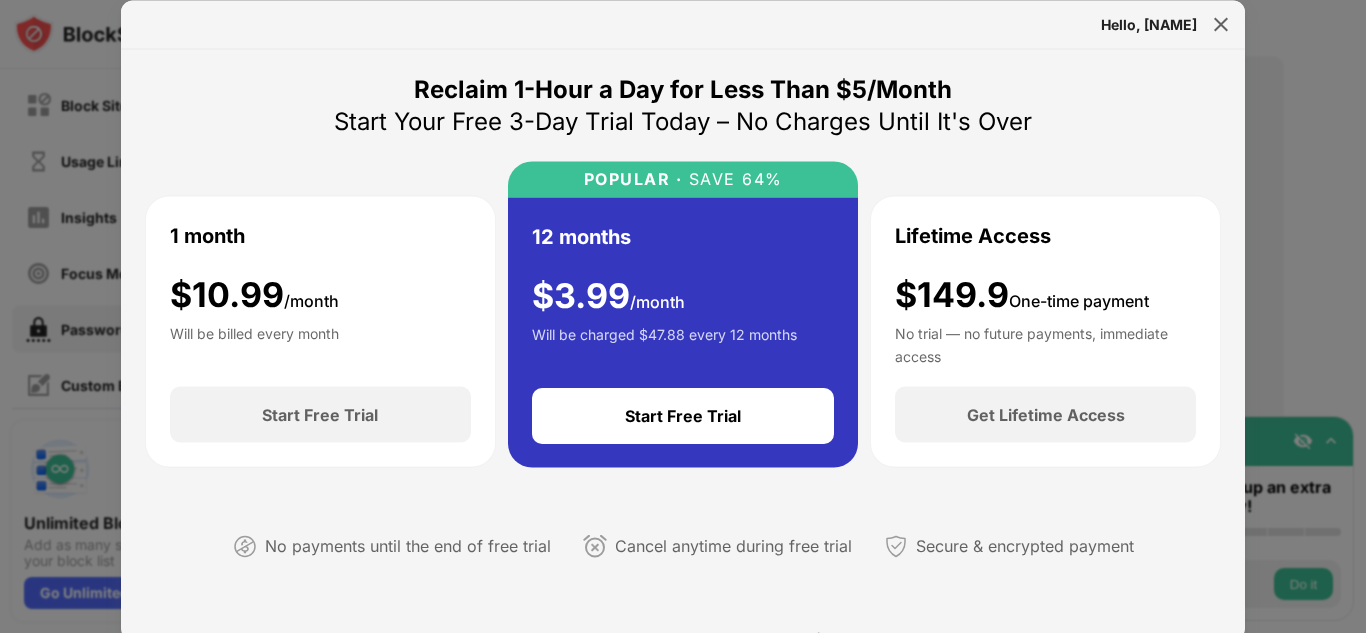 click at bounding box center (683, 316) 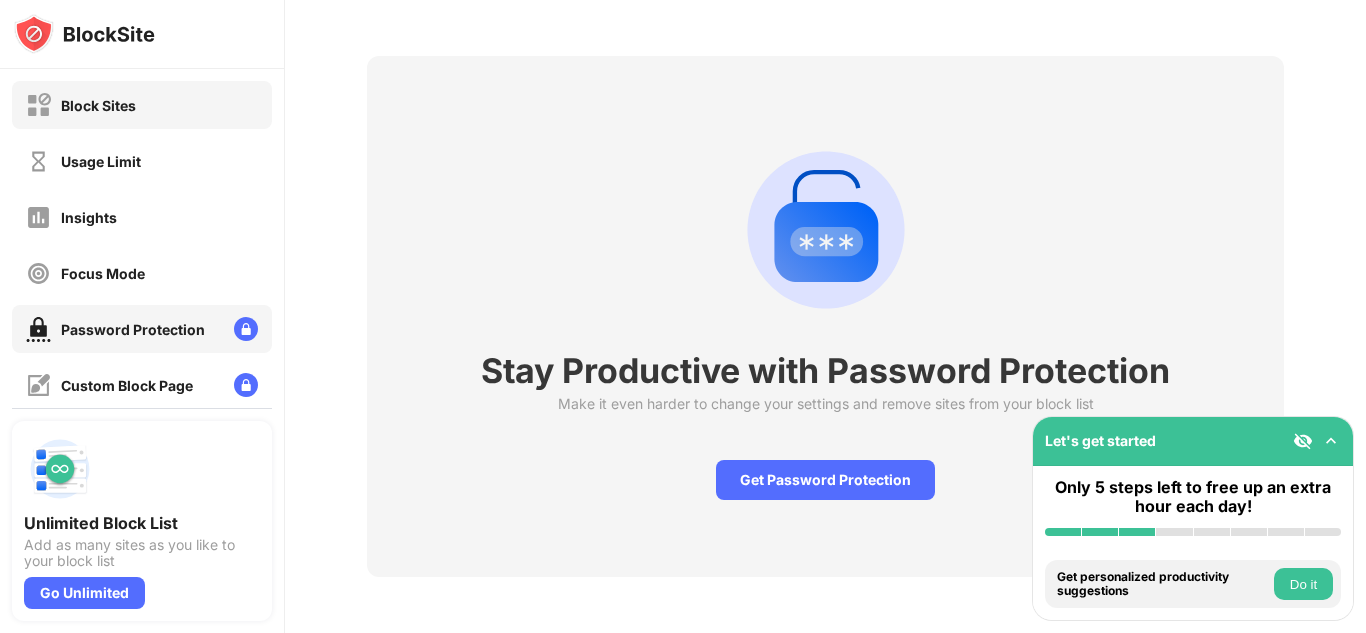 click on "Block Sites" at bounding box center [98, 105] 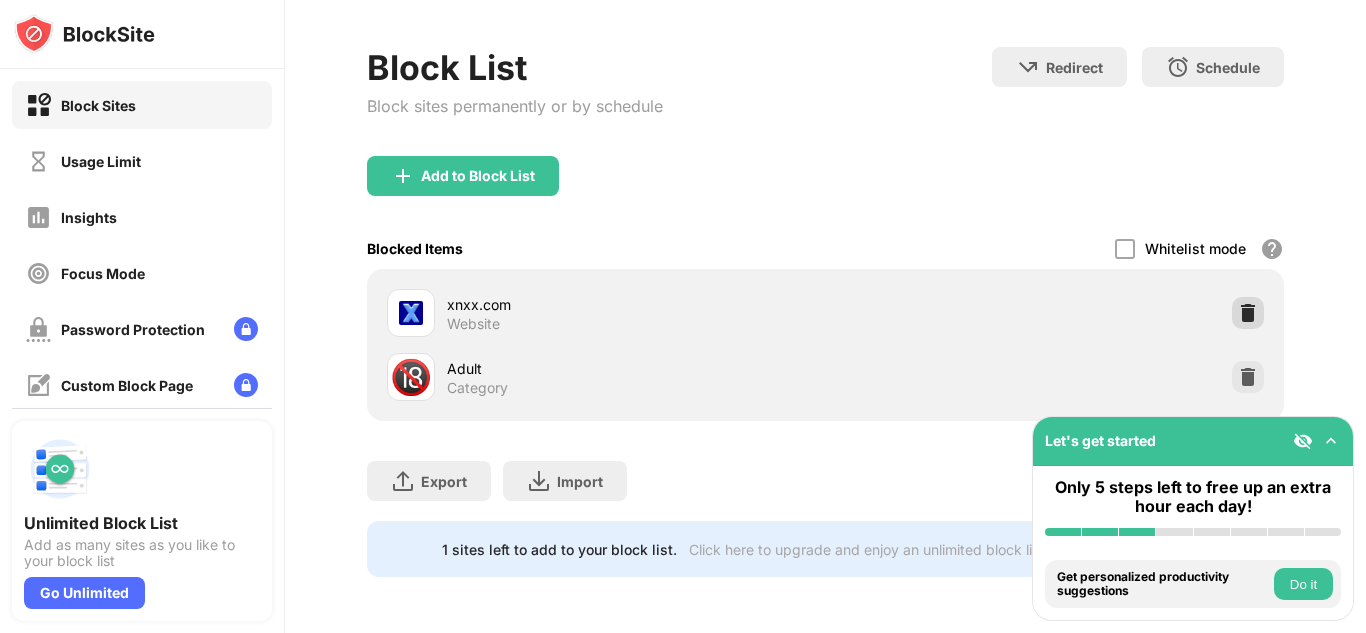 click at bounding box center [1248, 313] 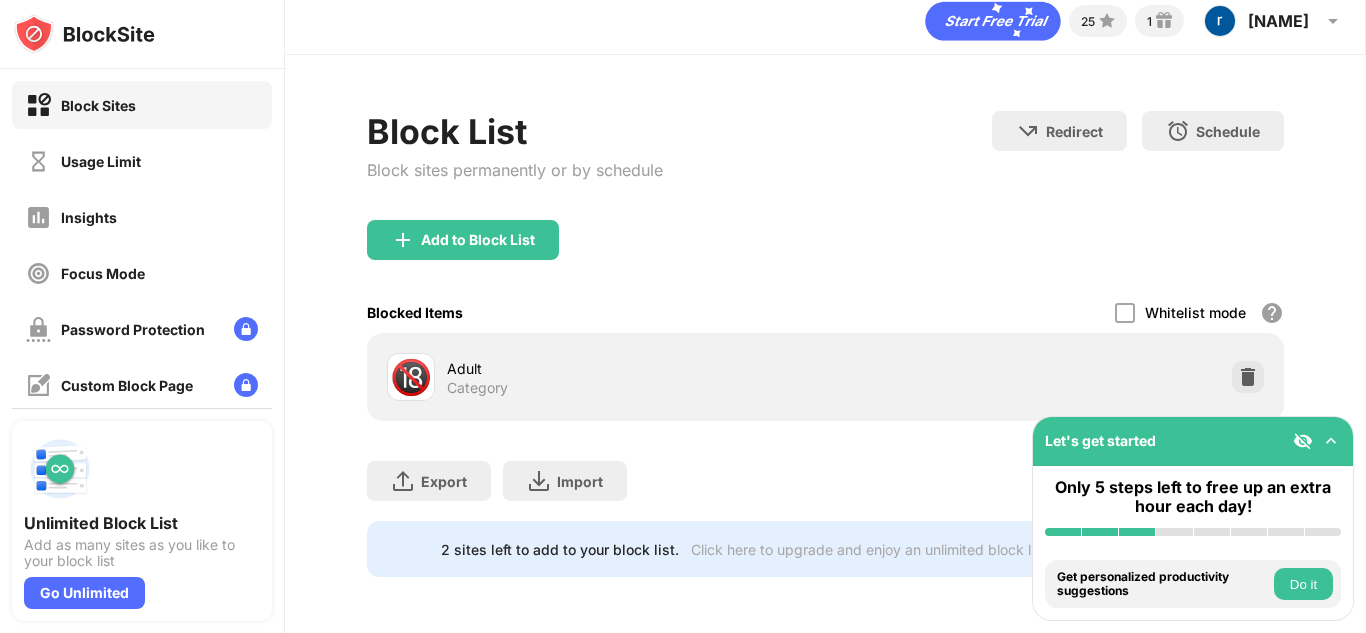 scroll, scrollTop: 29, scrollLeft: 0, axis: vertical 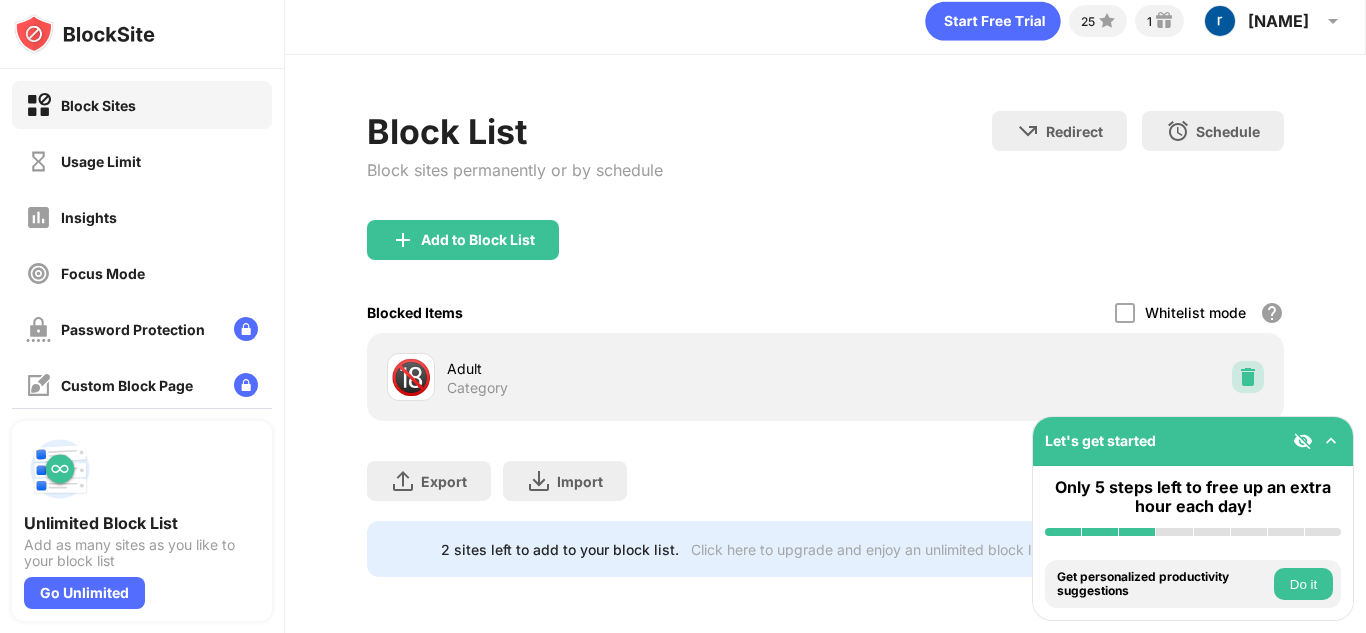 click at bounding box center [1248, 377] 